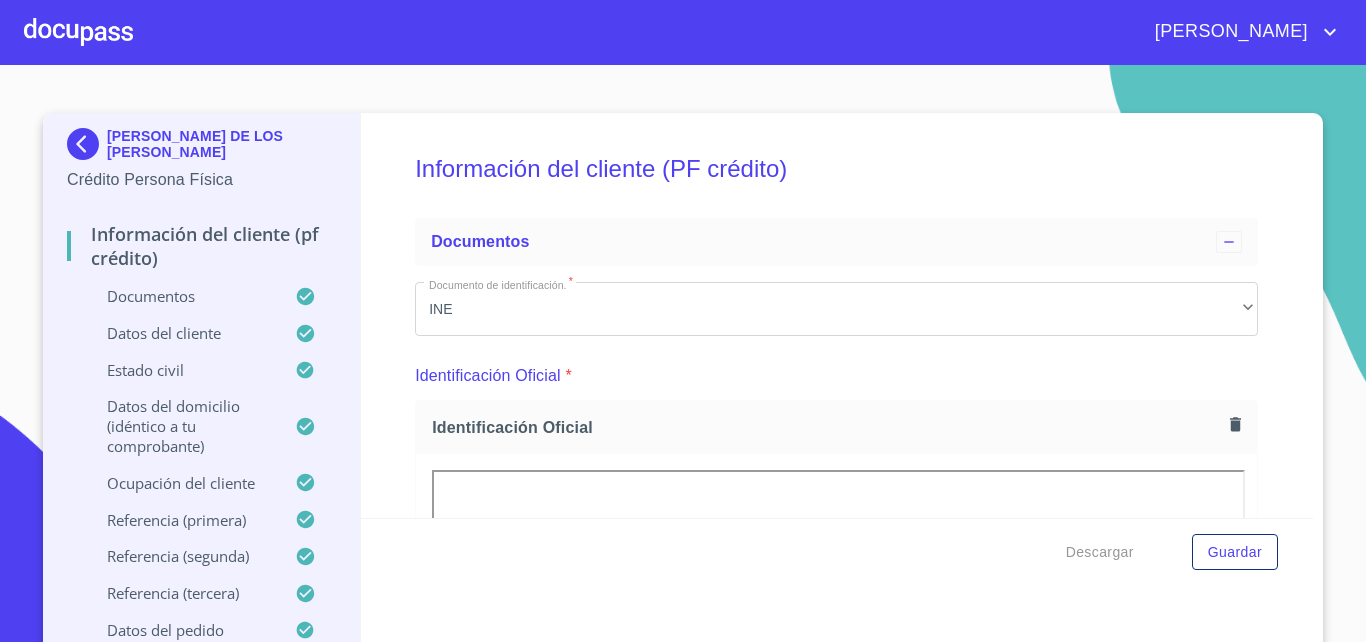 scroll, scrollTop: 0, scrollLeft: 0, axis: both 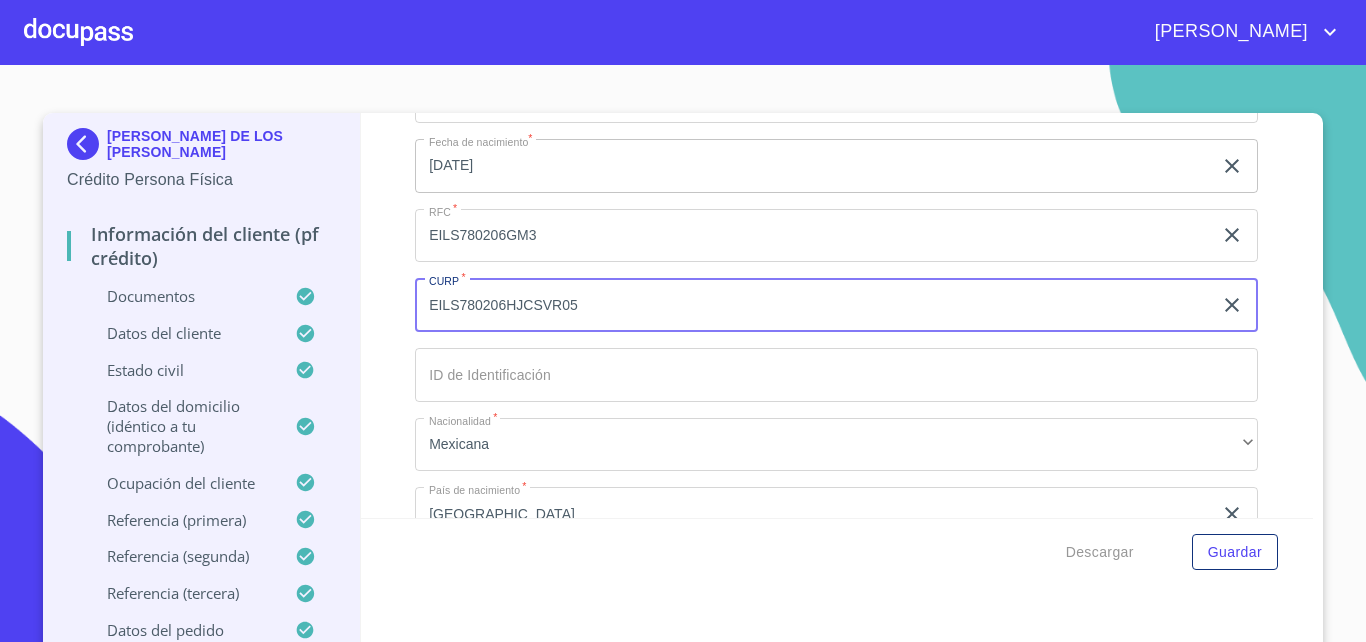 click at bounding box center [78, 32] 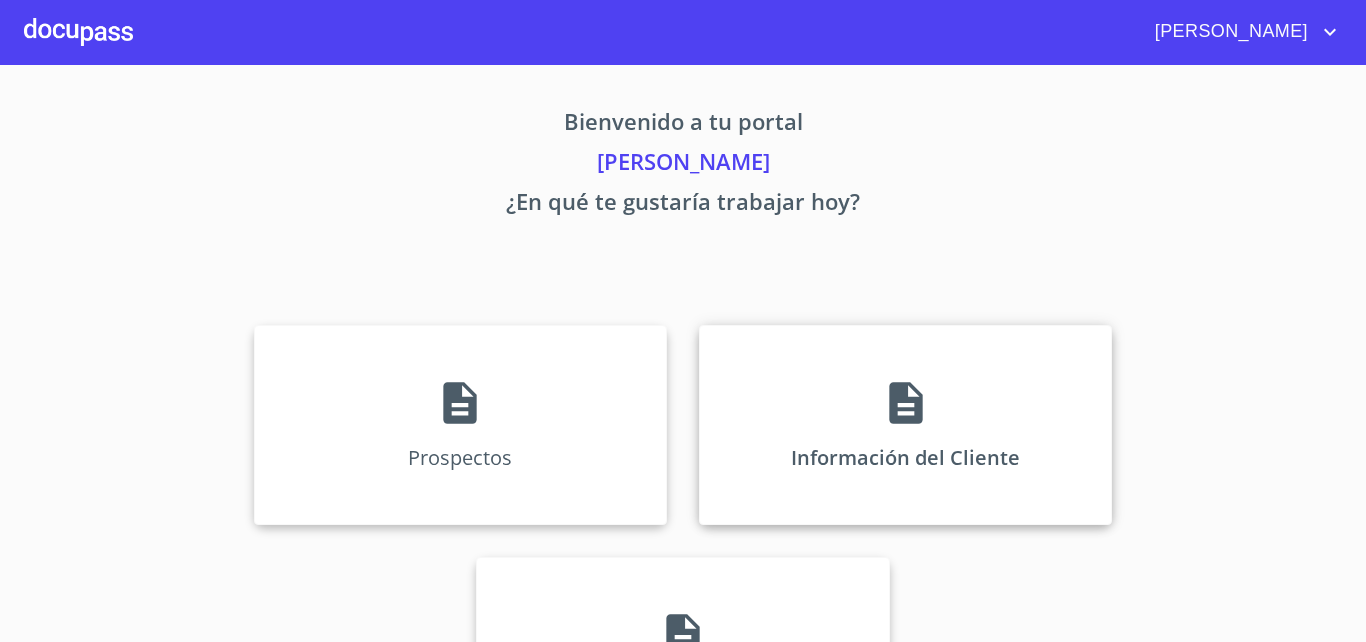 click on "Información del Cliente" at bounding box center [905, 425] 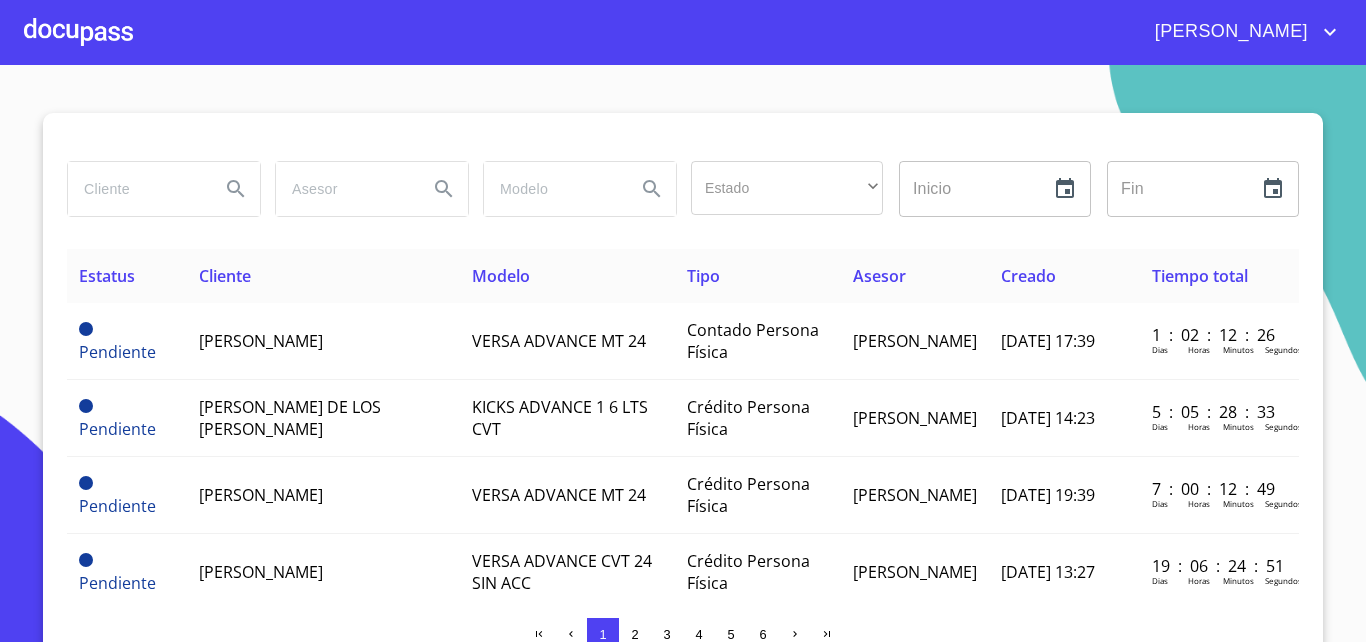 click at bounding box center [136, 189] 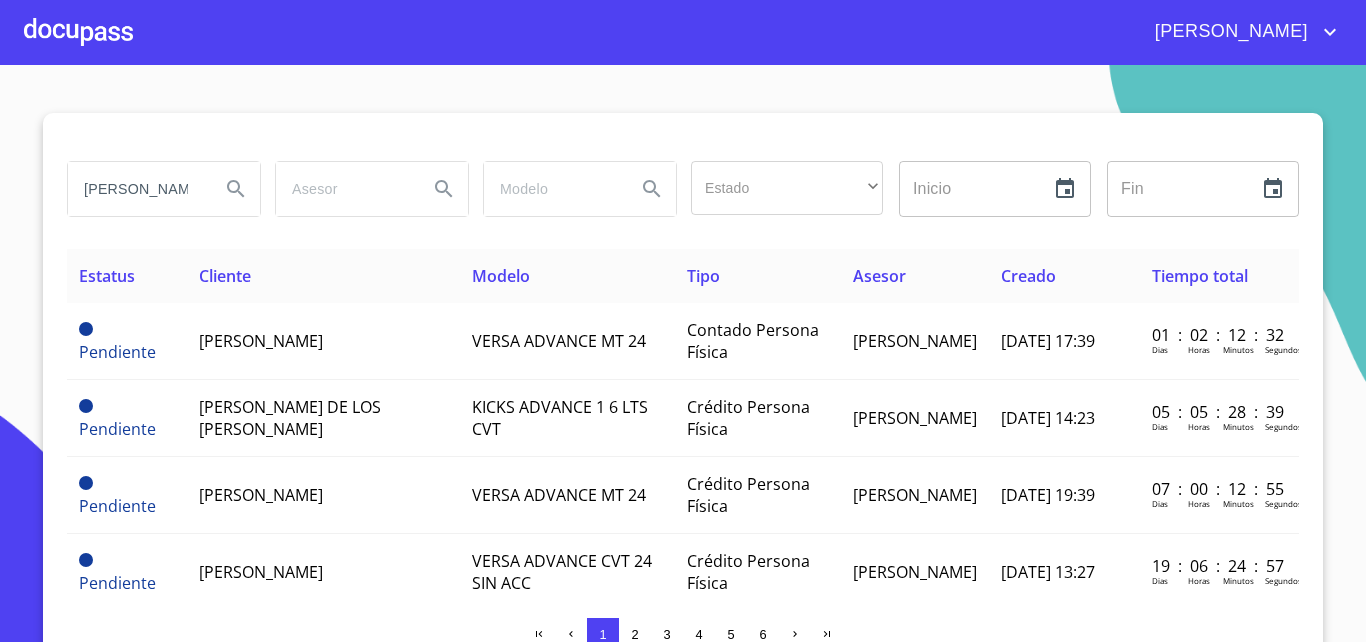 scroll, scrollTop: 0, scrollLeft: 1, axis: horizontal 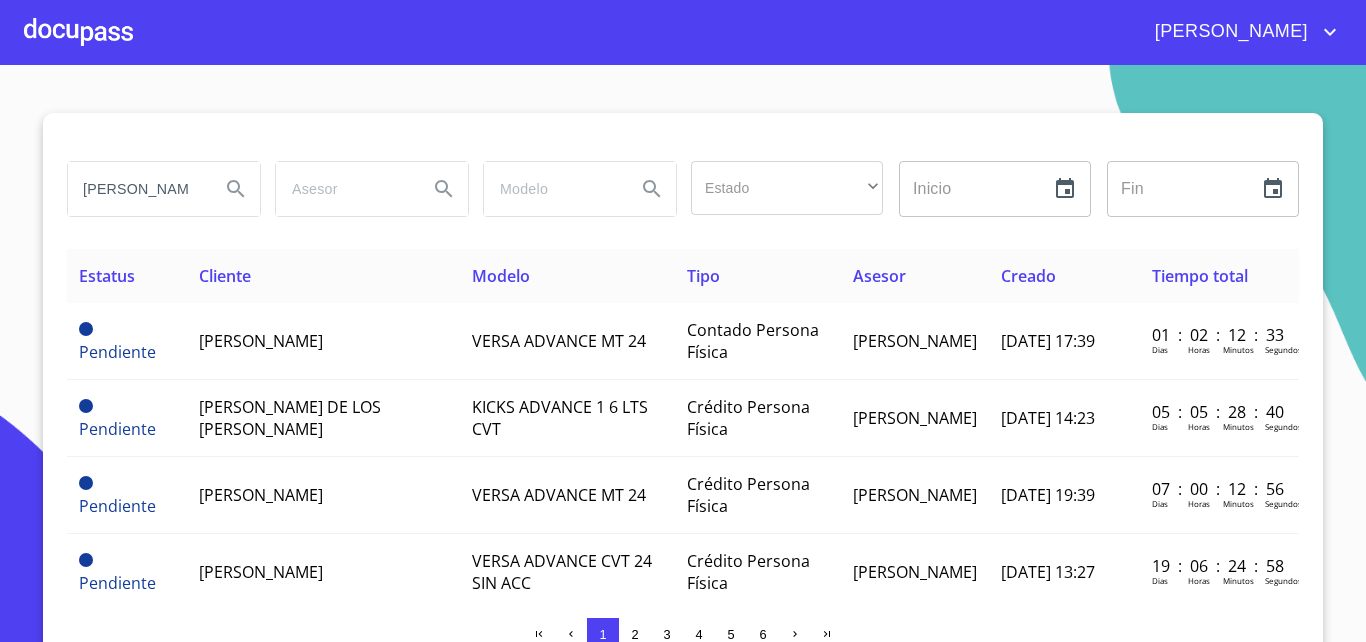 type on "[PERSON_NAME]" 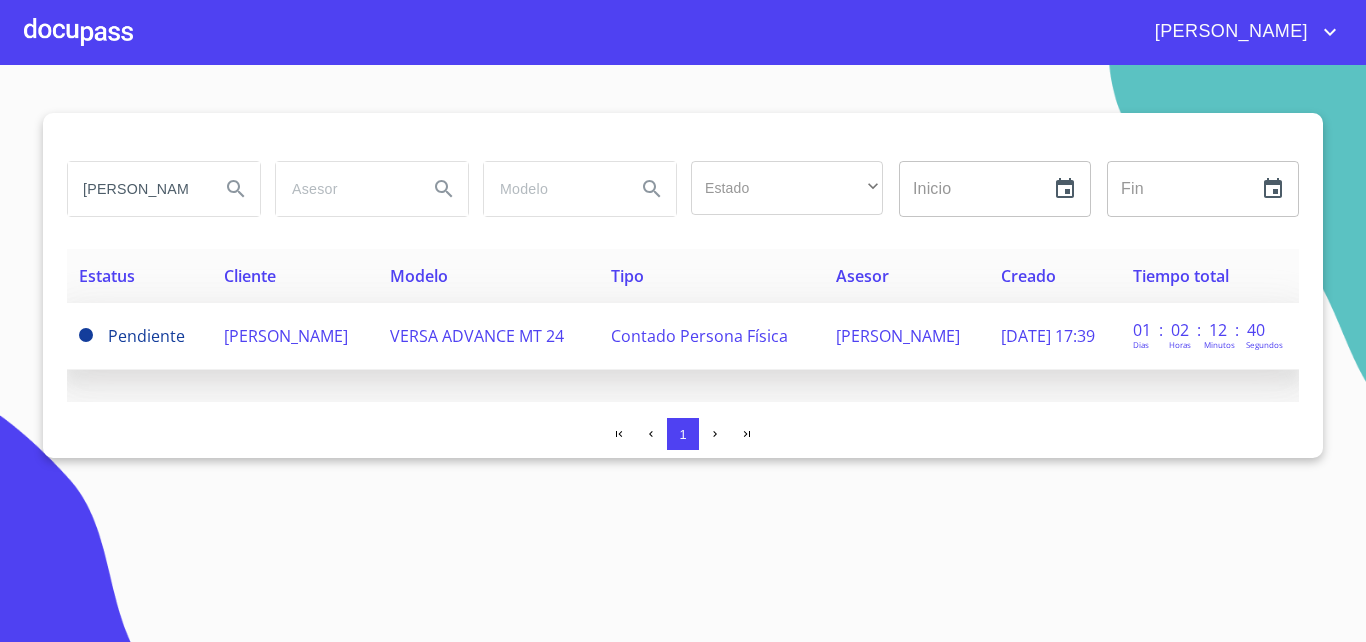 click on "[PERSON_NAME]" at bounding box center (294, 336) 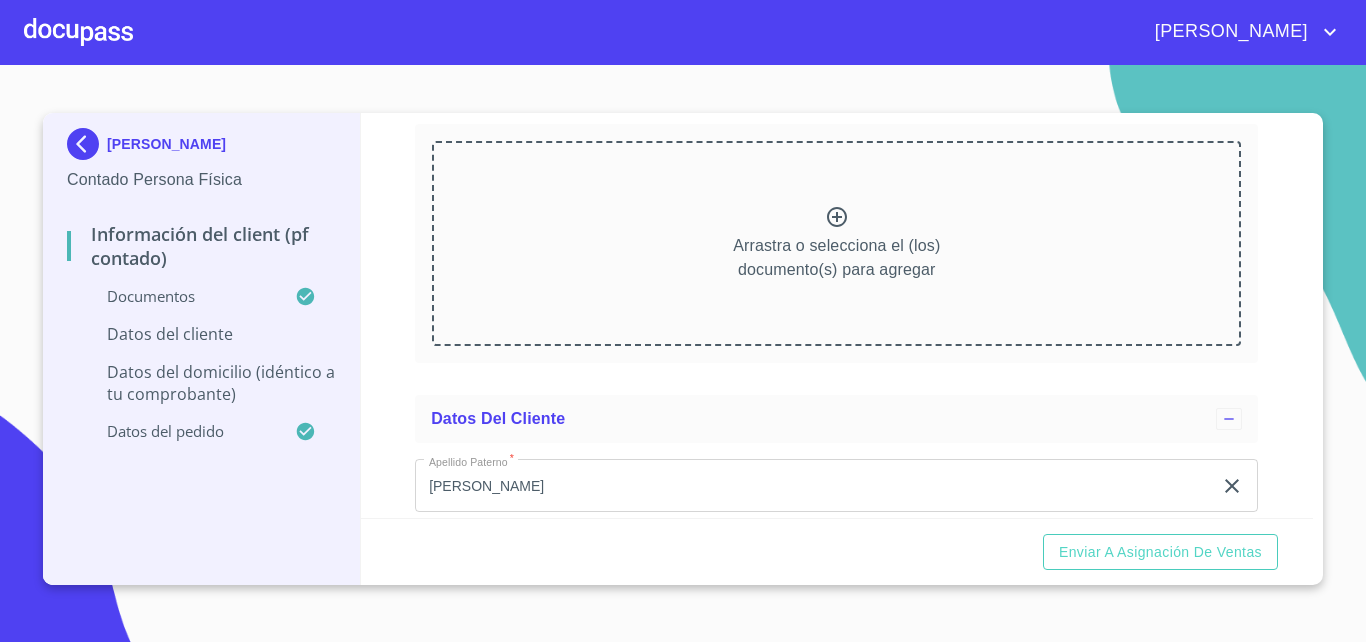 scroll, scrollTop: 2772, scrollLeft: 0, axis: vertical 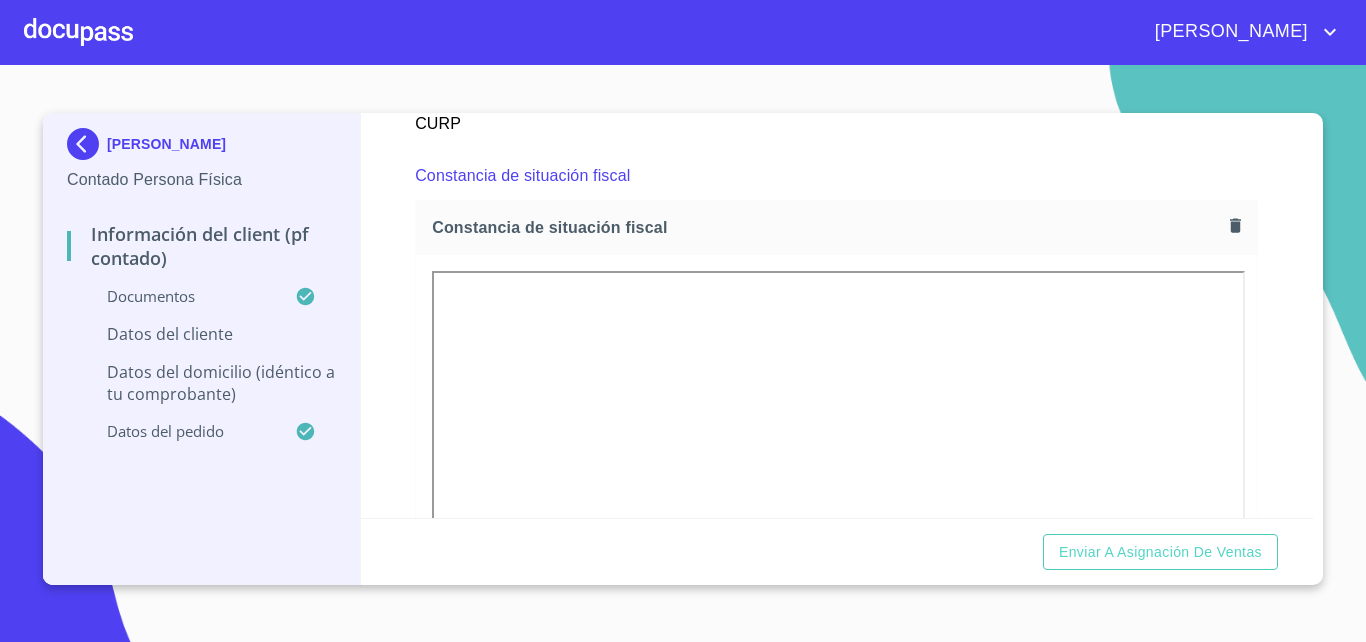 click at bounding box center [728, 64] 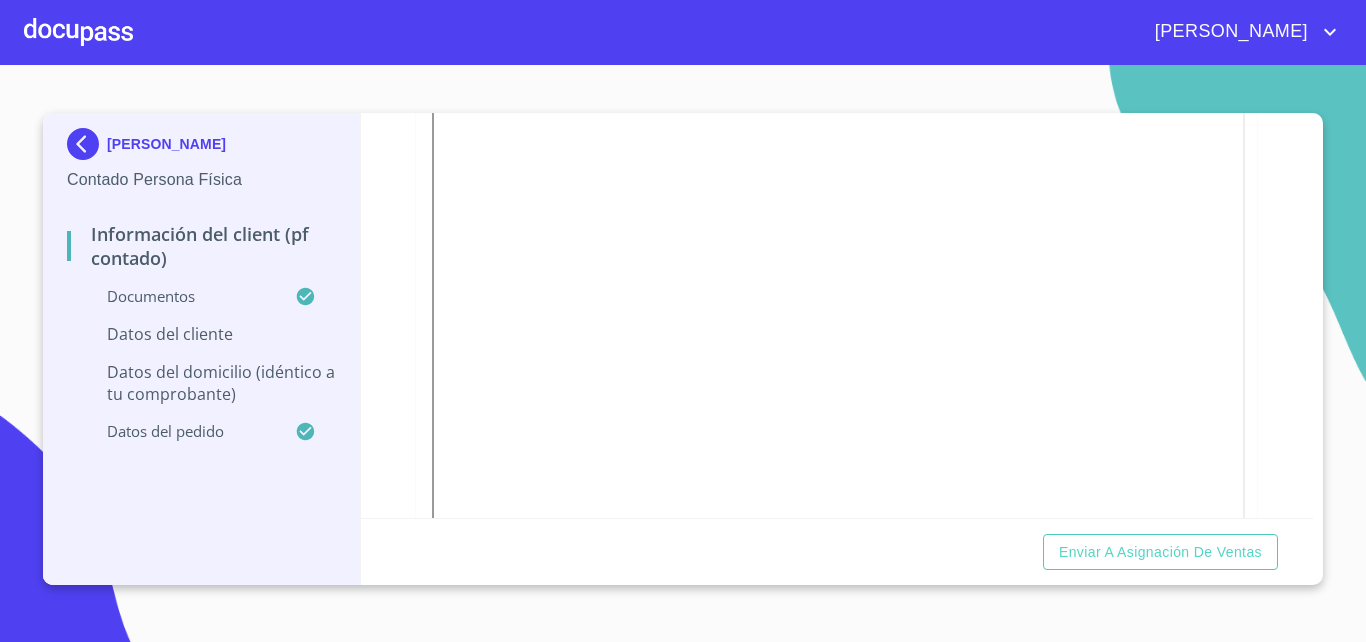 scroll, scrollTop: 336, scrollLeft: 0, axis: vertical 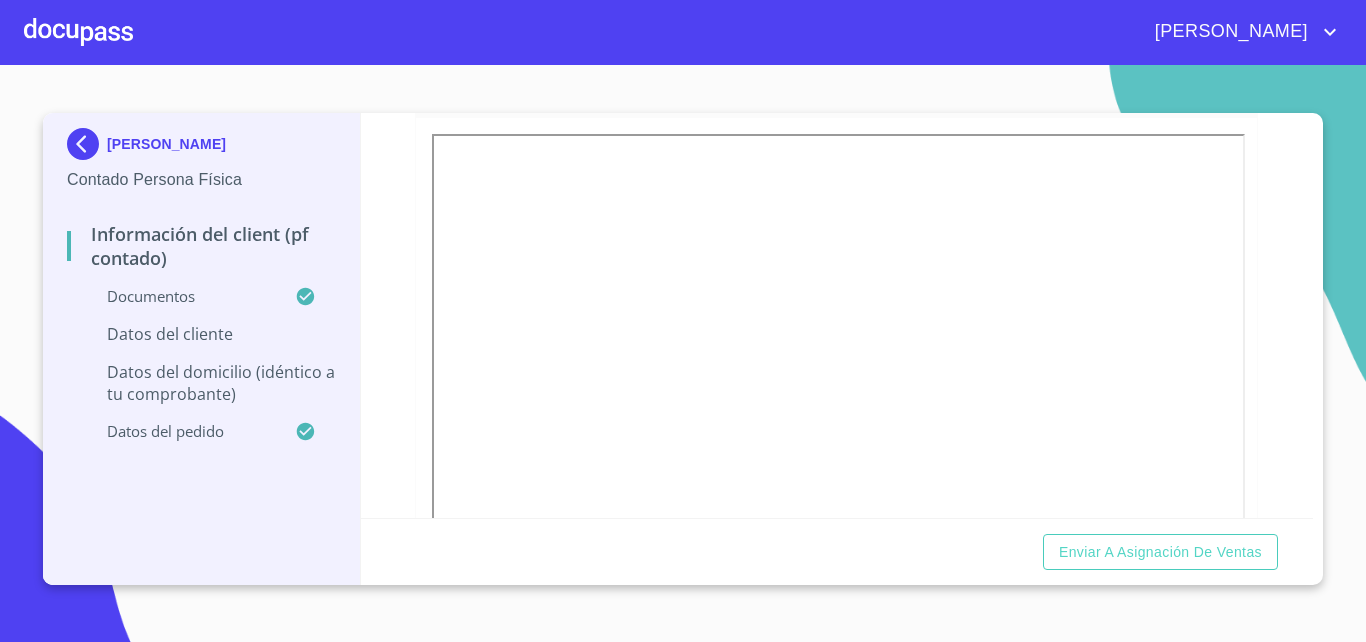click on "Información del Client (PF contado)   Documentos Documento de identificación.   * INE ​ Identificación Oficial * Identificación Oficial Identificación Oficial Comprobante de Domicilio * Comprobante de Domicilio Comprobante de Domicilio CURP * CURP CURP Constancia de situación fiscal Constancia de situación fiscal Constancia de situación fiscal Datos del cliente Apellido Paterno   * [PERSON_NAME] ​ Apellido Materno   * [PERSON_NAME] ​ Primer nombre   * [PERSON_NAME] ​ Segundo Nombre ​ Fecha de nacimiento * ​ RFC   * ​ CURP   * ​ ID de Identificación ​ Nacionalidad   * ​ ​ País de nacimiento   * ​ Sexo   * ​ ​ MXN Celular   * [PHONE_NUMBER] ​ Datos del domicilio (idéntico a tu comprobante) Domicilio completo (Calle, Av. o Vía)   * ​ No. Exterior   * ​ No. Interior ​ Colonia o Urbanización   * ​ País de residencia   * ​ Delegación/Municipio   * ​ Estado   * ​ ​ C.P.   * ​ Entre calles del domicilio particular   * ​ Datos del pedido" at bounding box center [837, 315] 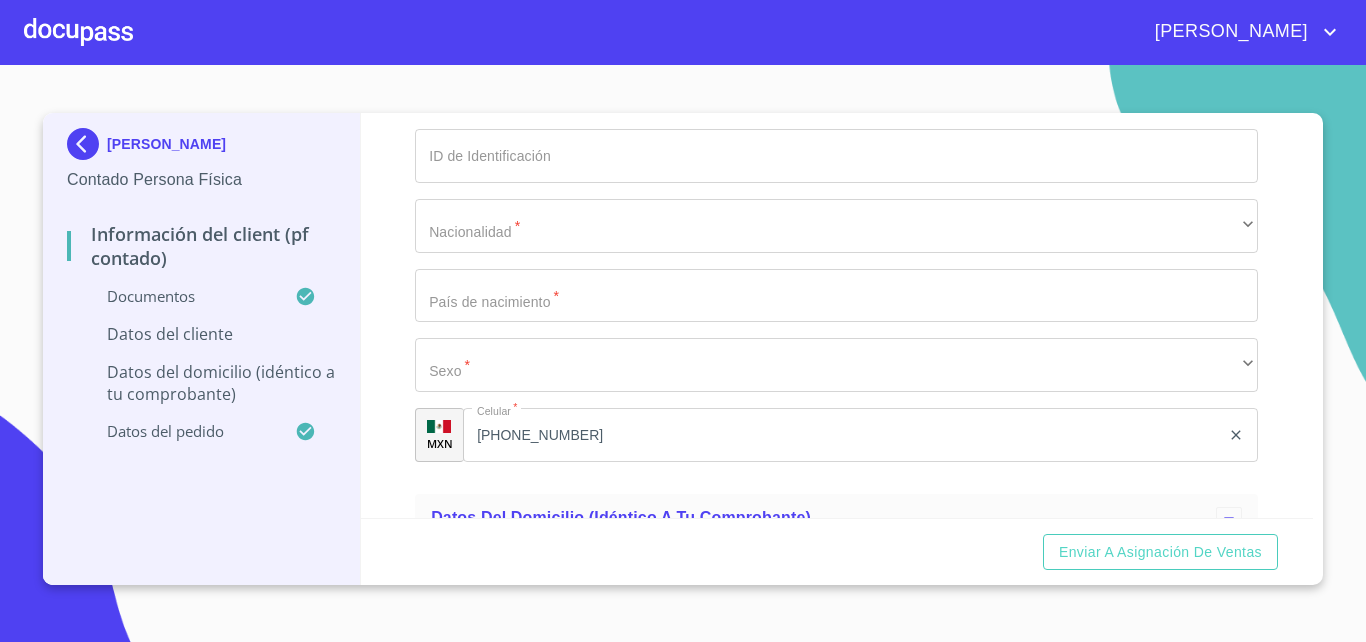 scroll, scrollTop: 3900, scrollLeft: 0, axis: vertical 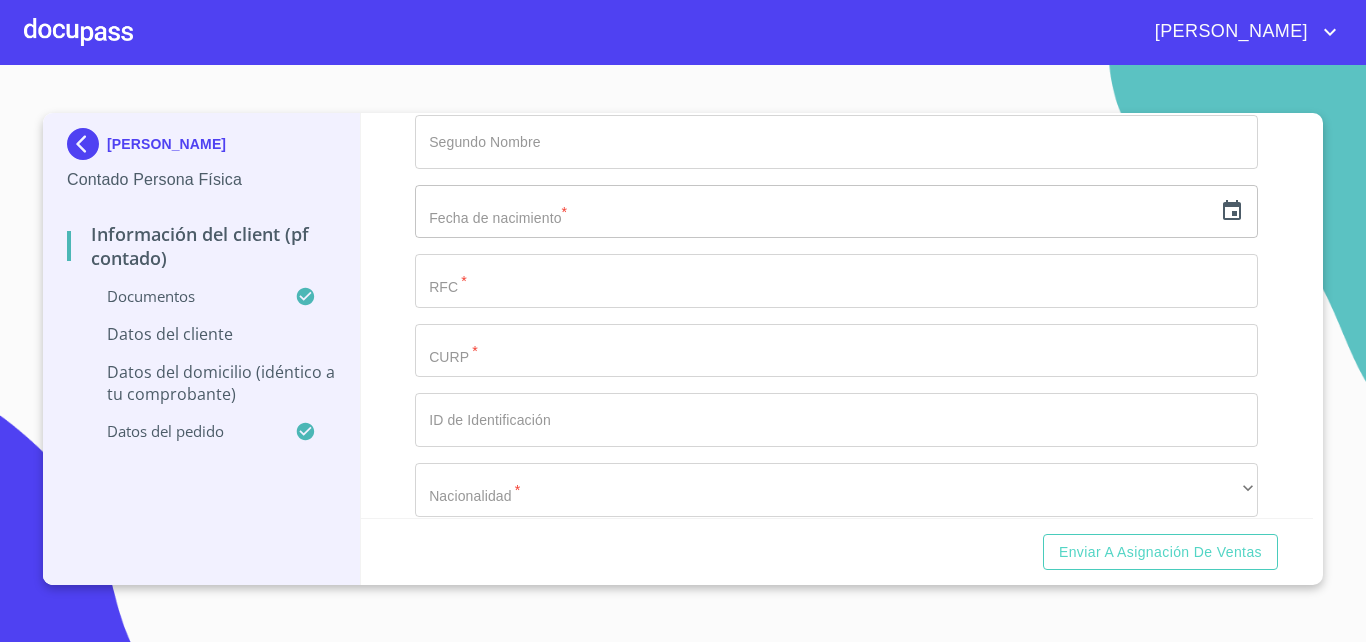 click on "​" at bounding box center (836, 212) 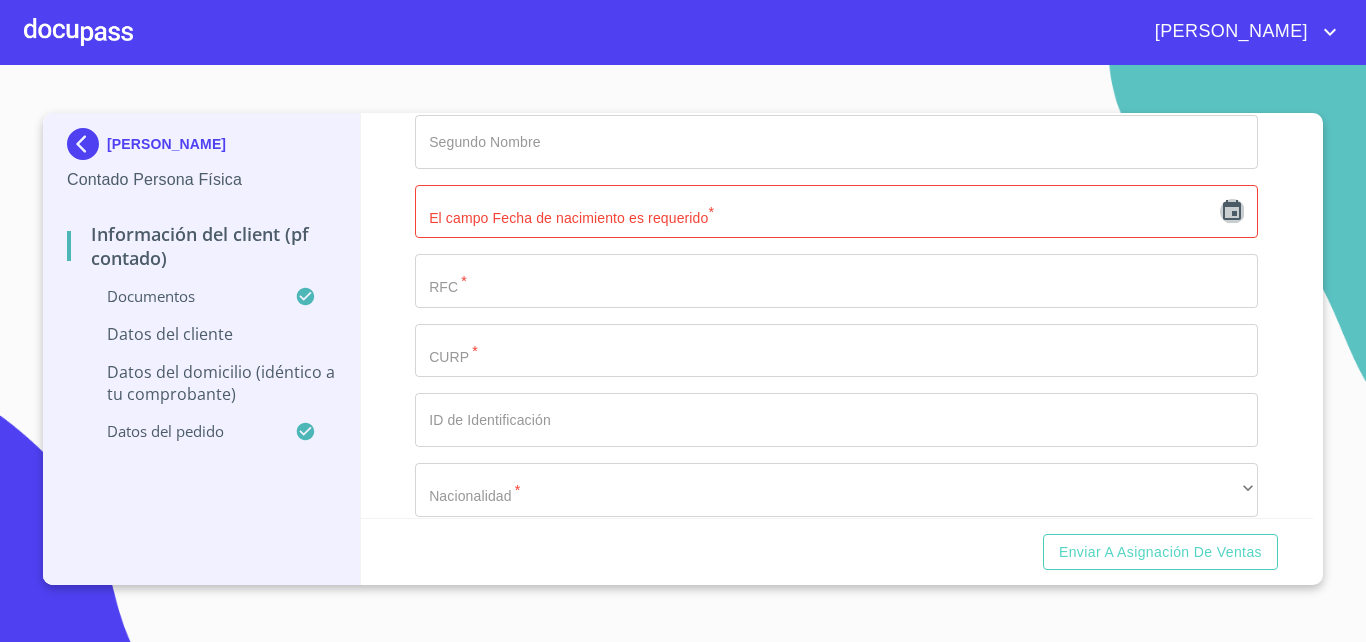 click 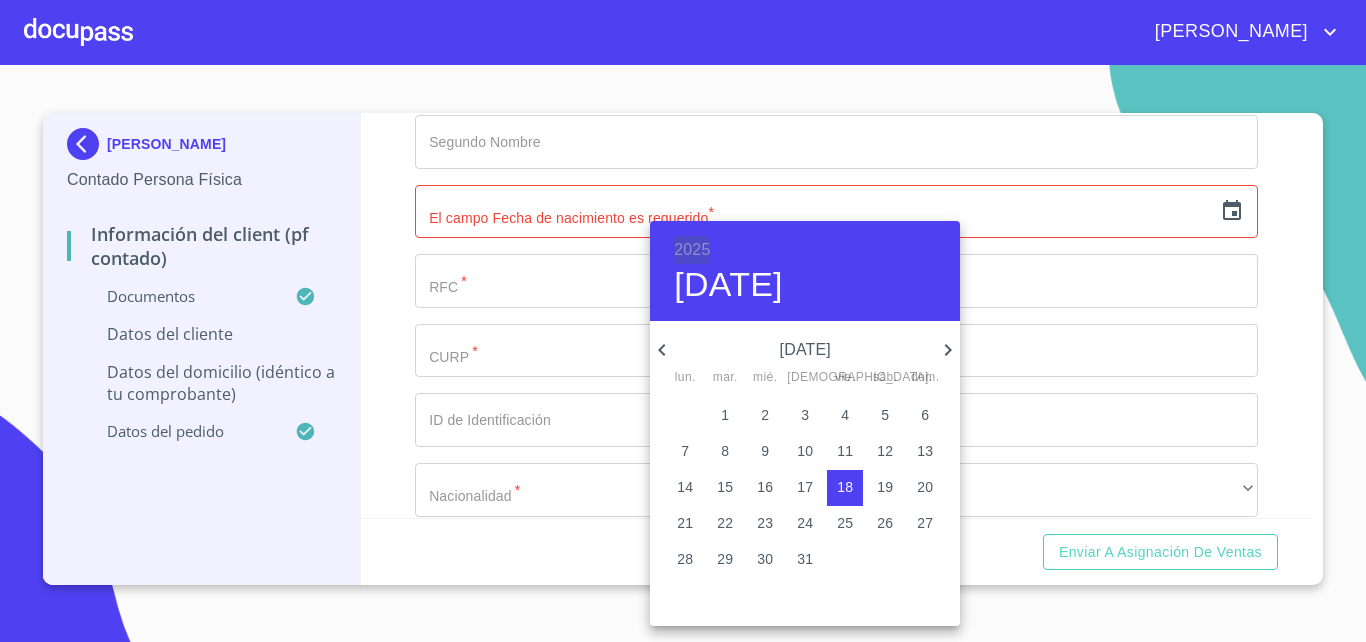 click on "2025" at bounding box center [692, 250] 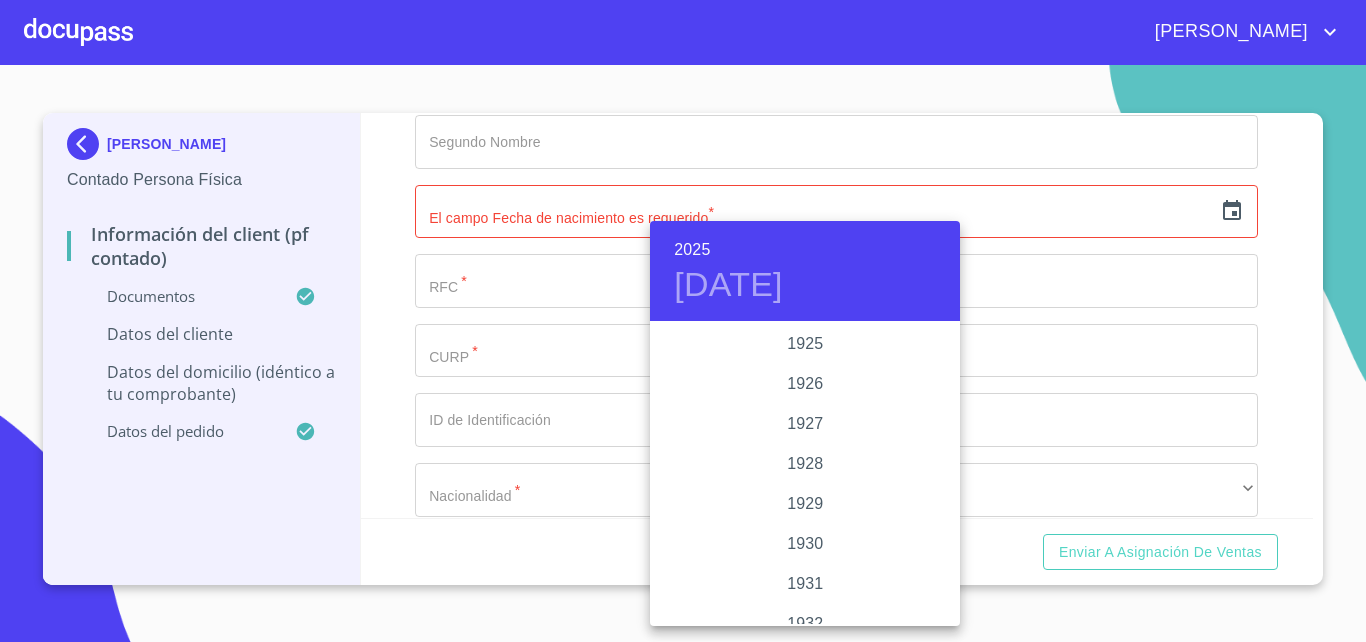 scroll, scrollTop: 3880, scrollLeft: 0, axis: vertical 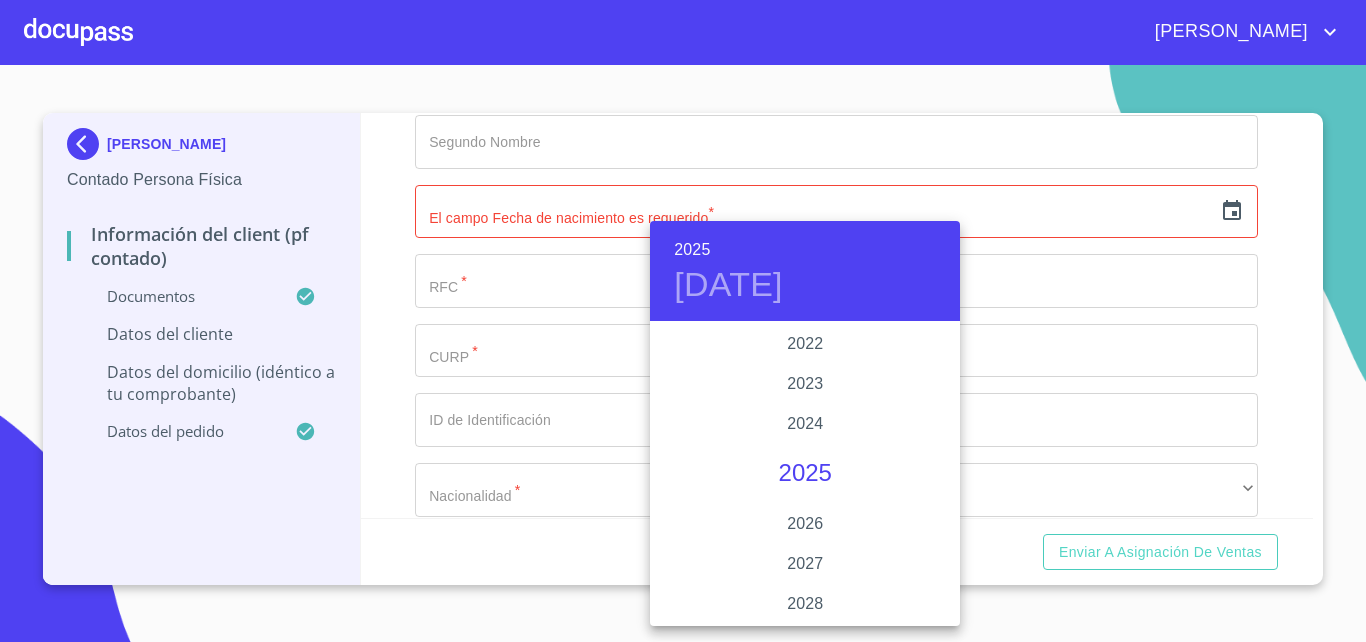 click at bounding box center (683, 321) 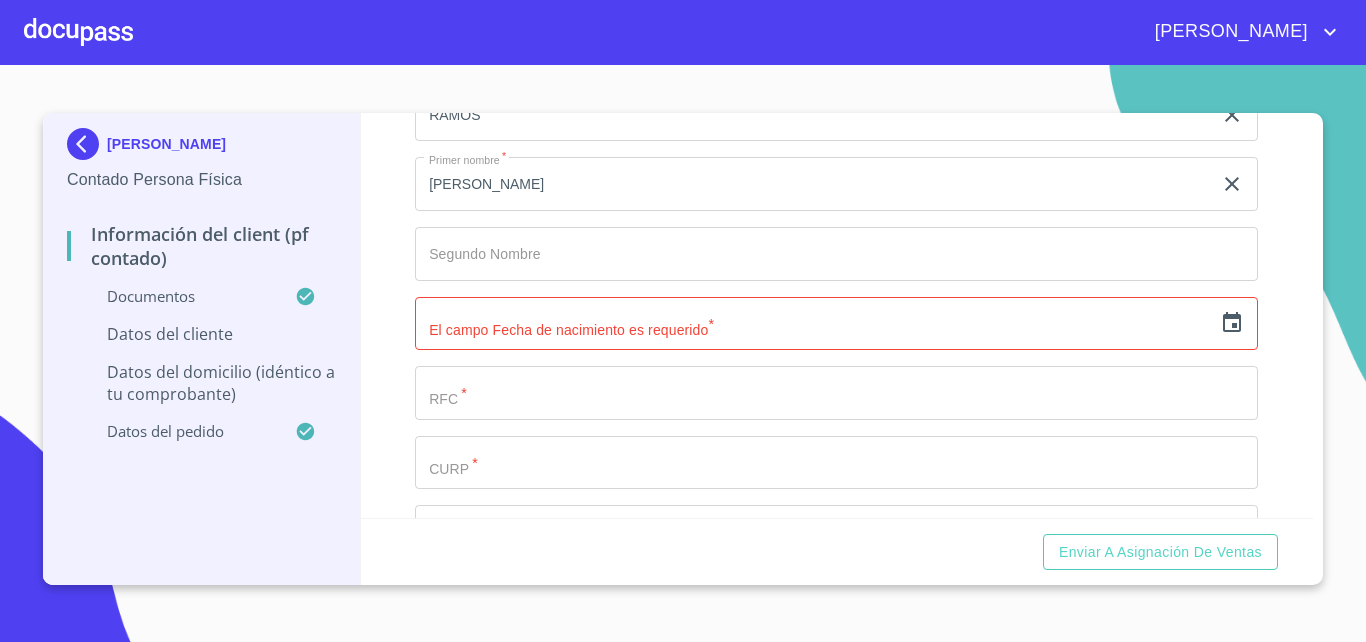 scroll, scrollTop: 3768, scrollLeft: 0, axis: vertical 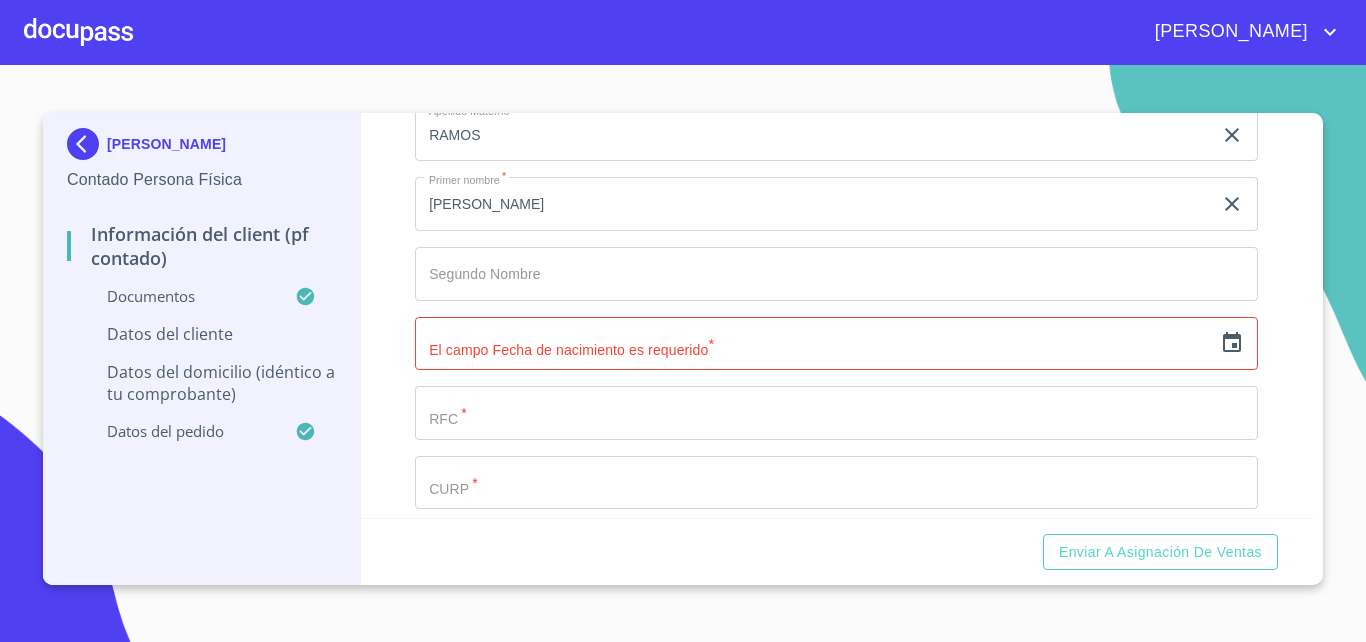 click 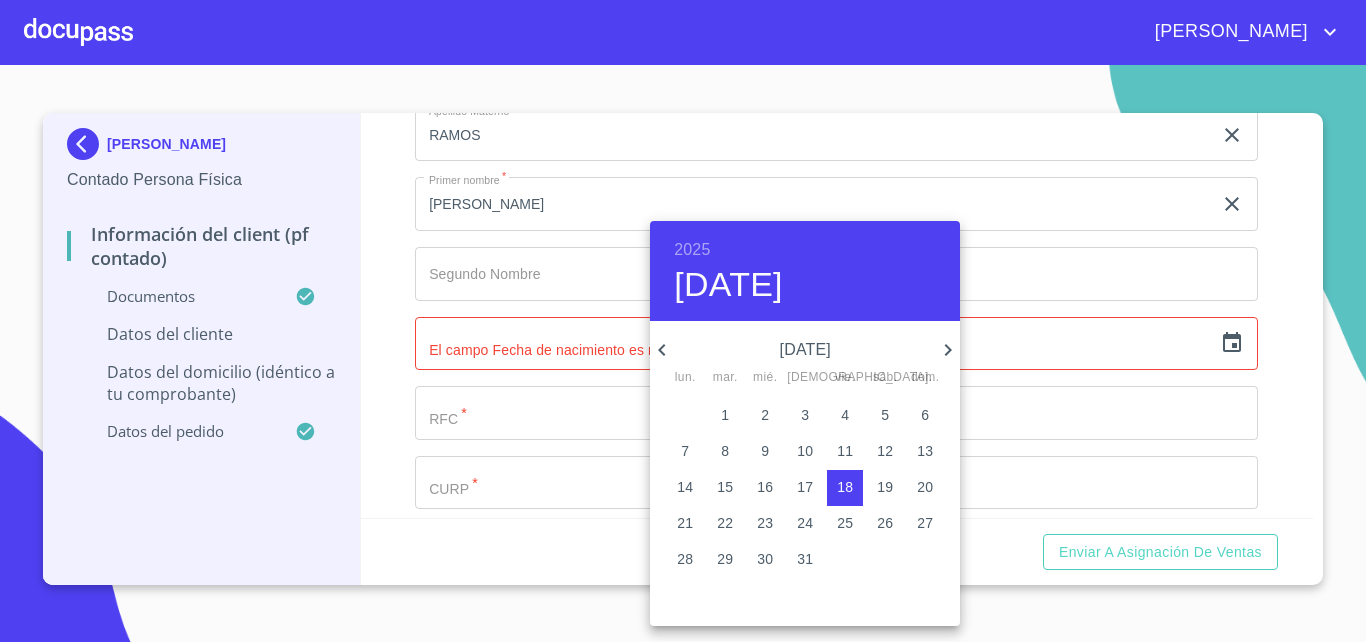 click on "2025" at bounding box center [692, 250] 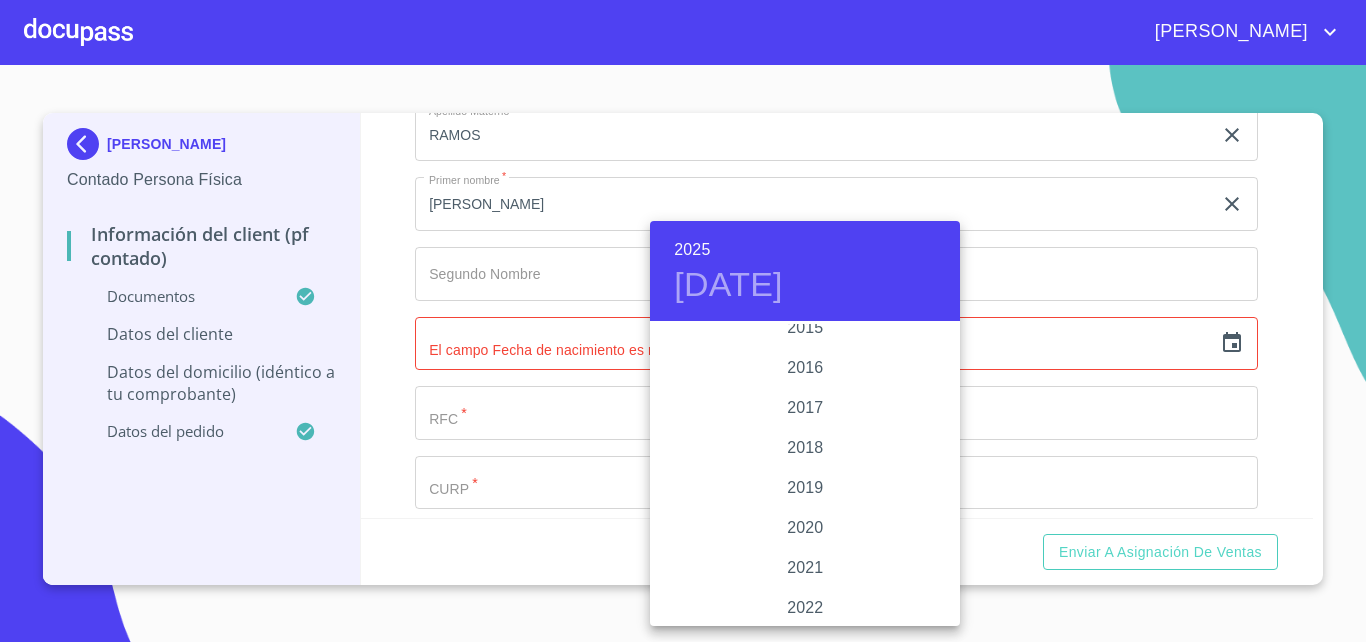 scroll, scrollTop: 3484, scrollLeft: 0, axis: vertical 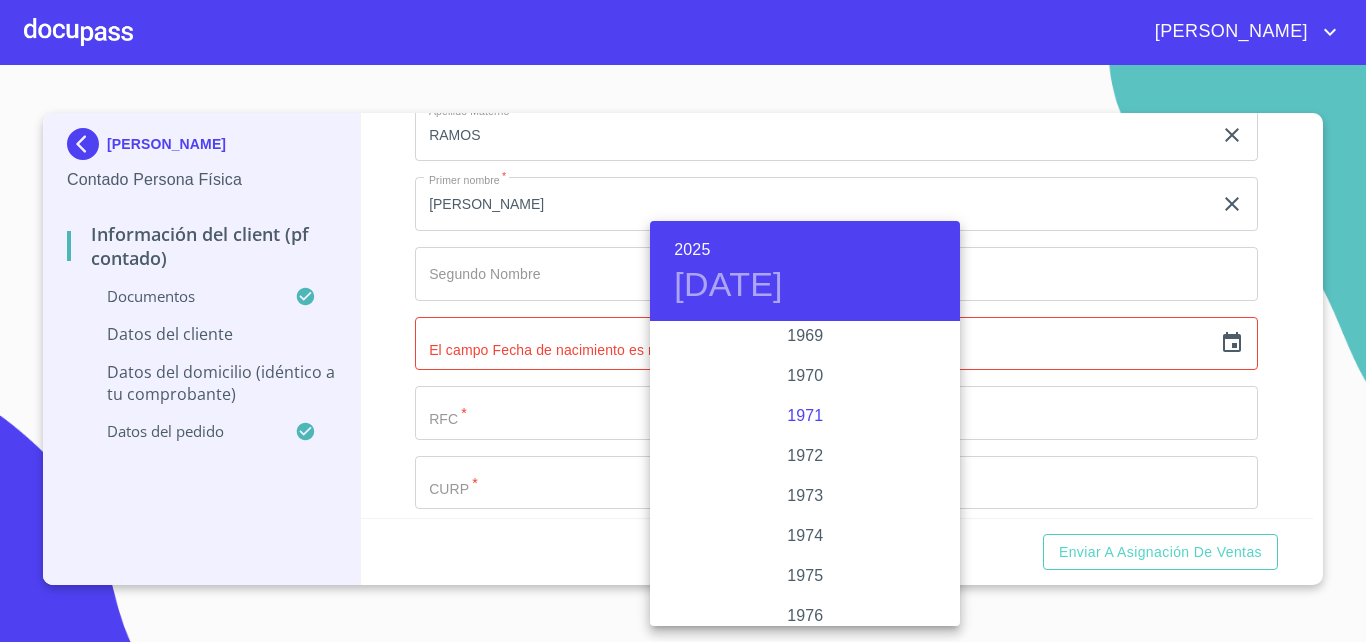 click on "1971" at bounding box center (805, 416) 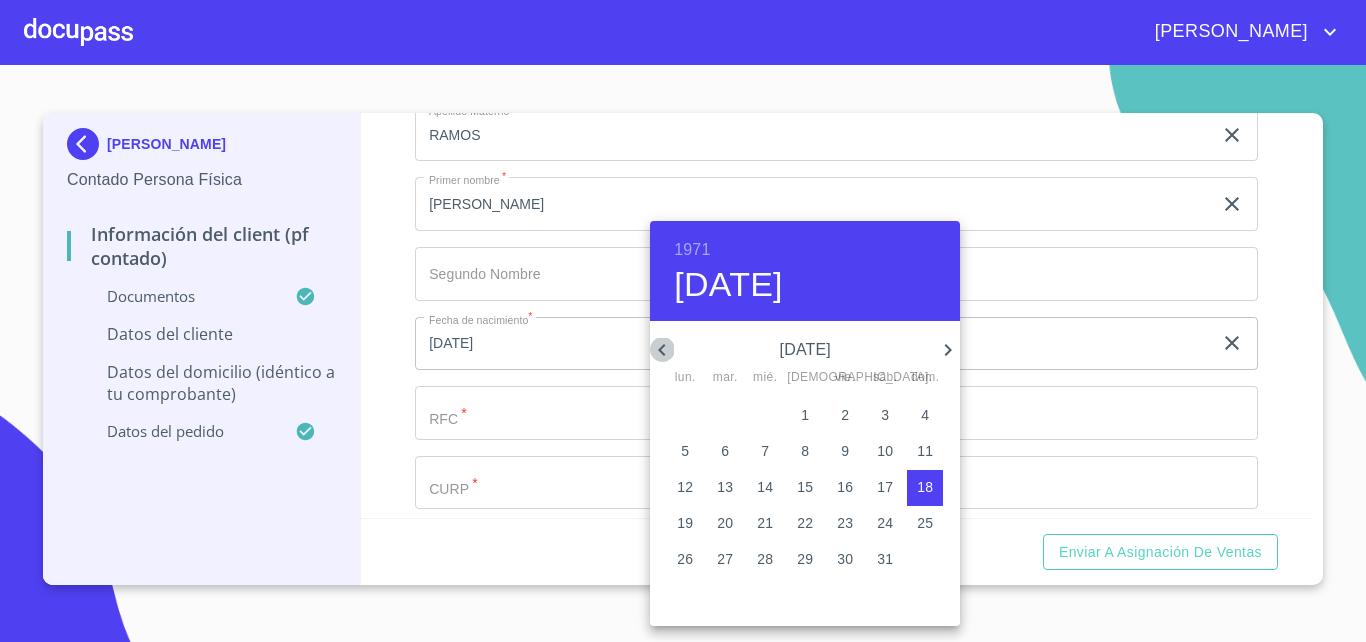 click 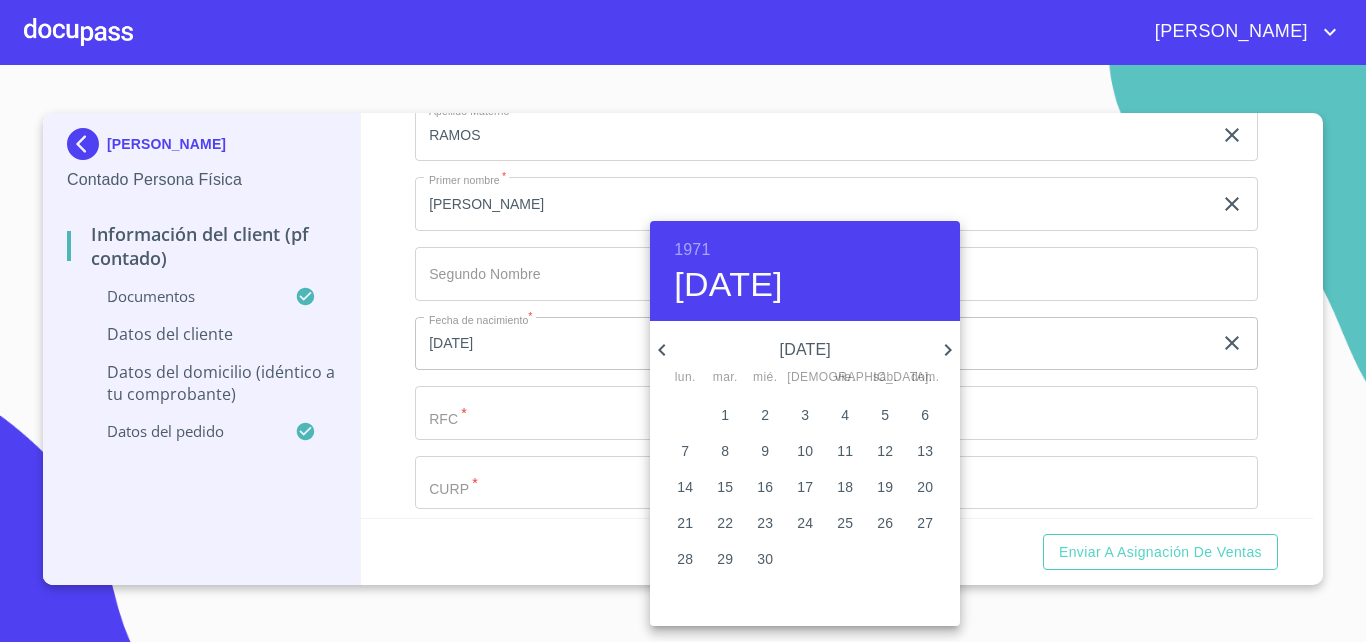 click on "10" at bounding box center (805, 451) 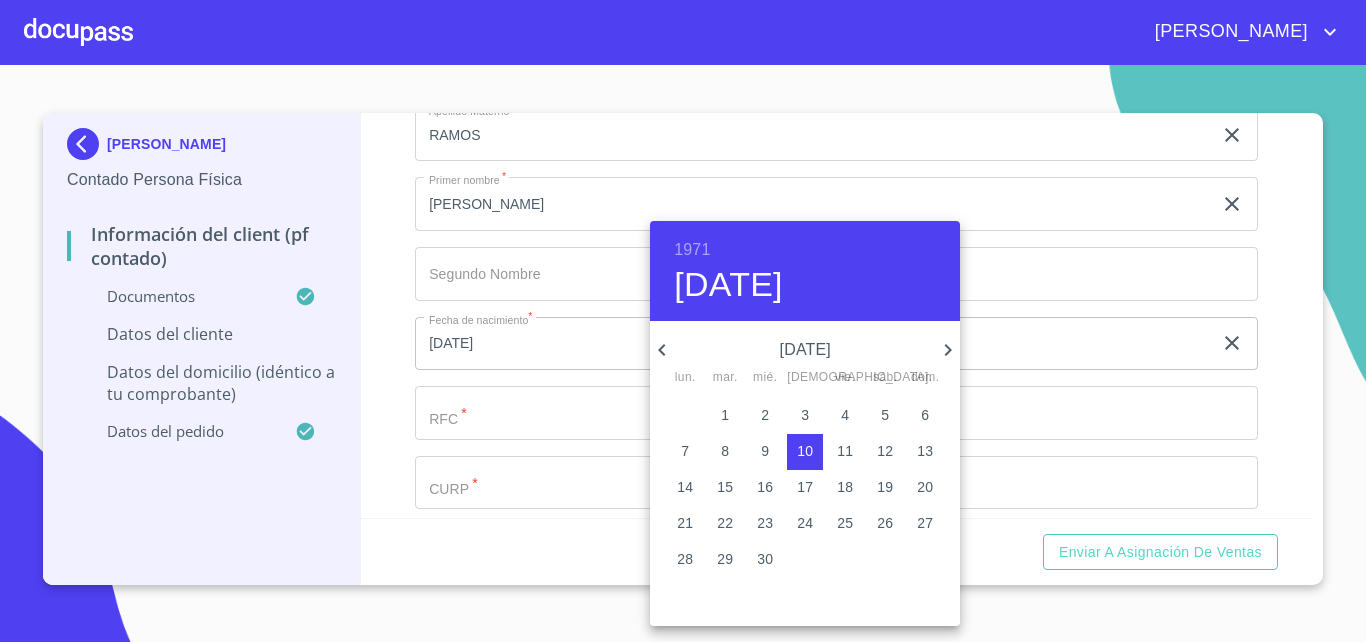 click at bounding box center (683, 321) 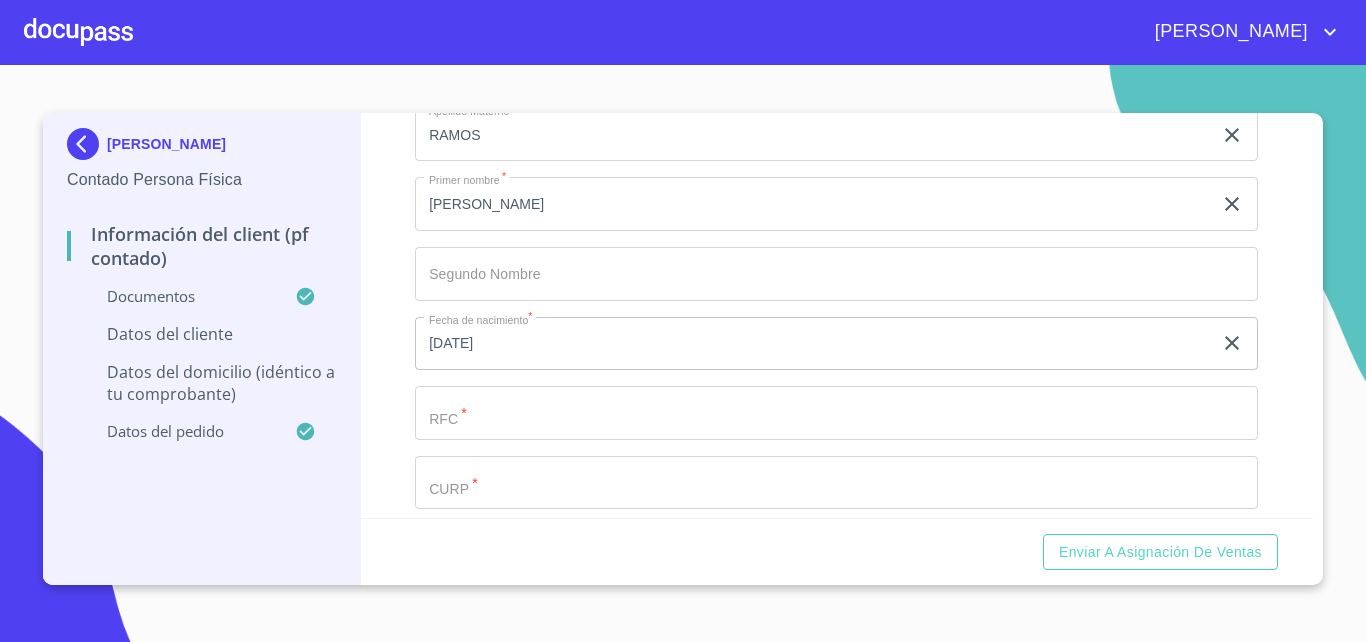 click on "Documento de identificación.   *" at bounding box center (813, 65) 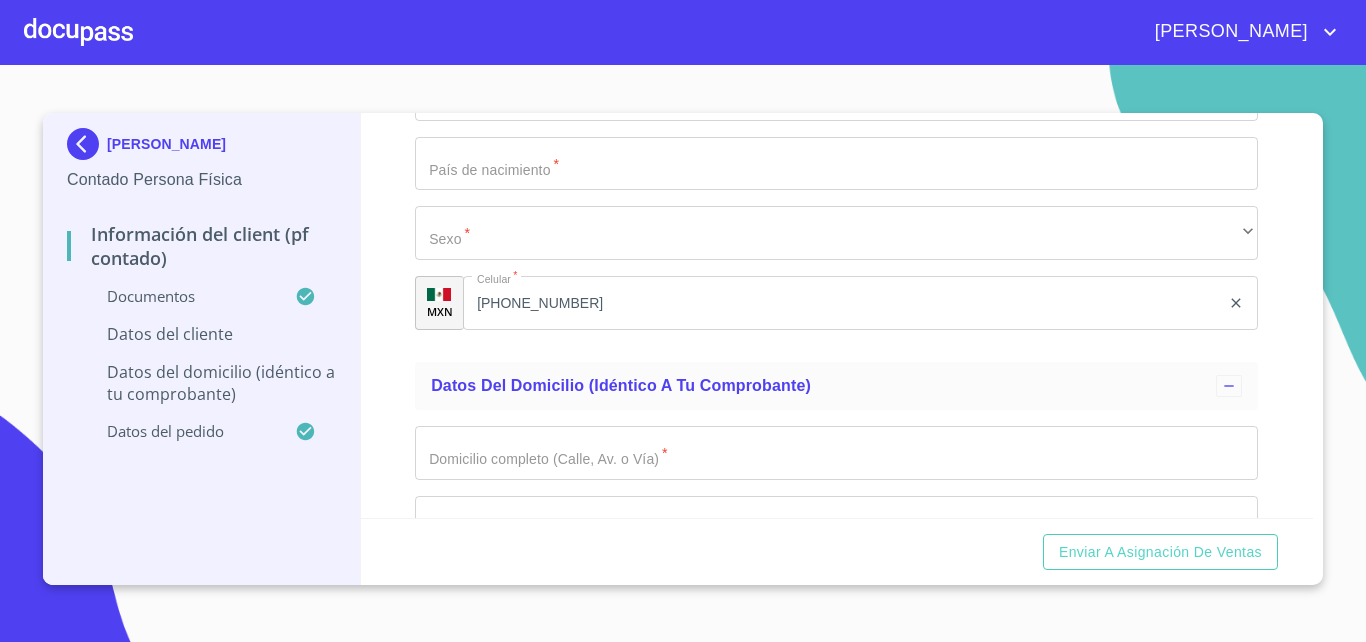 scroll, scrollTop: 3900, scrollLeft: 0, axis: vertical 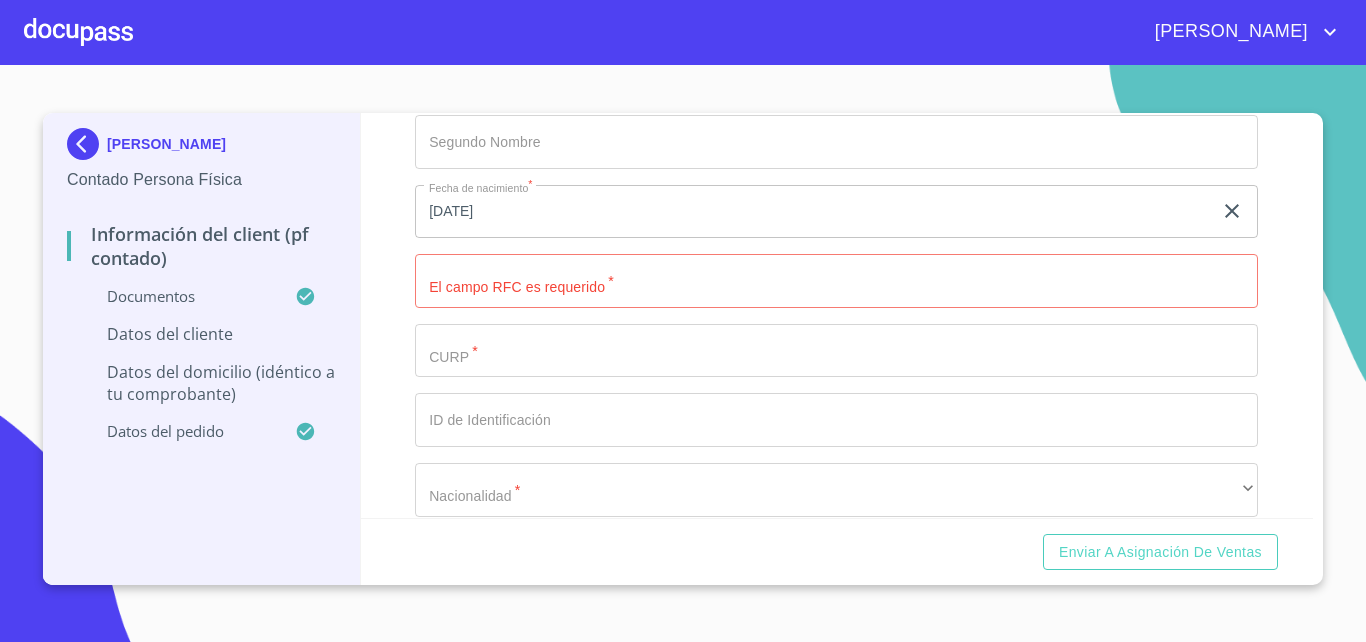 click on "Documento de identificación.   *" at bounding box center [836, 281] 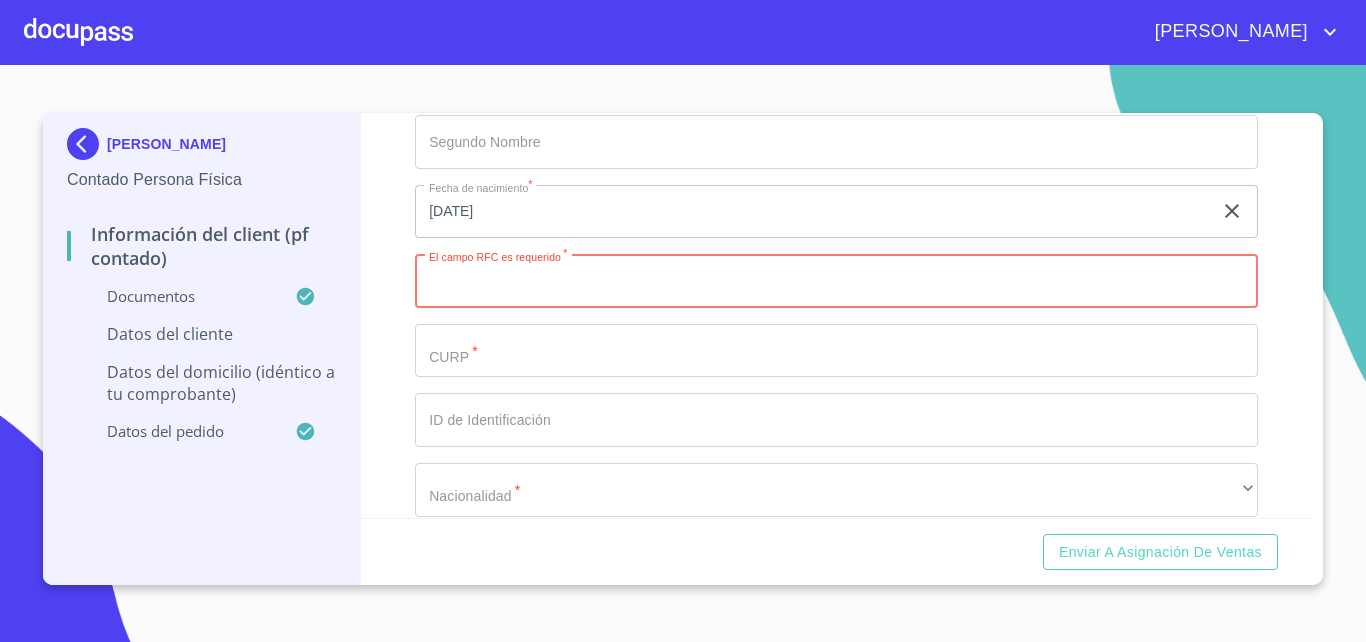 paste on "MARG7106103UA" 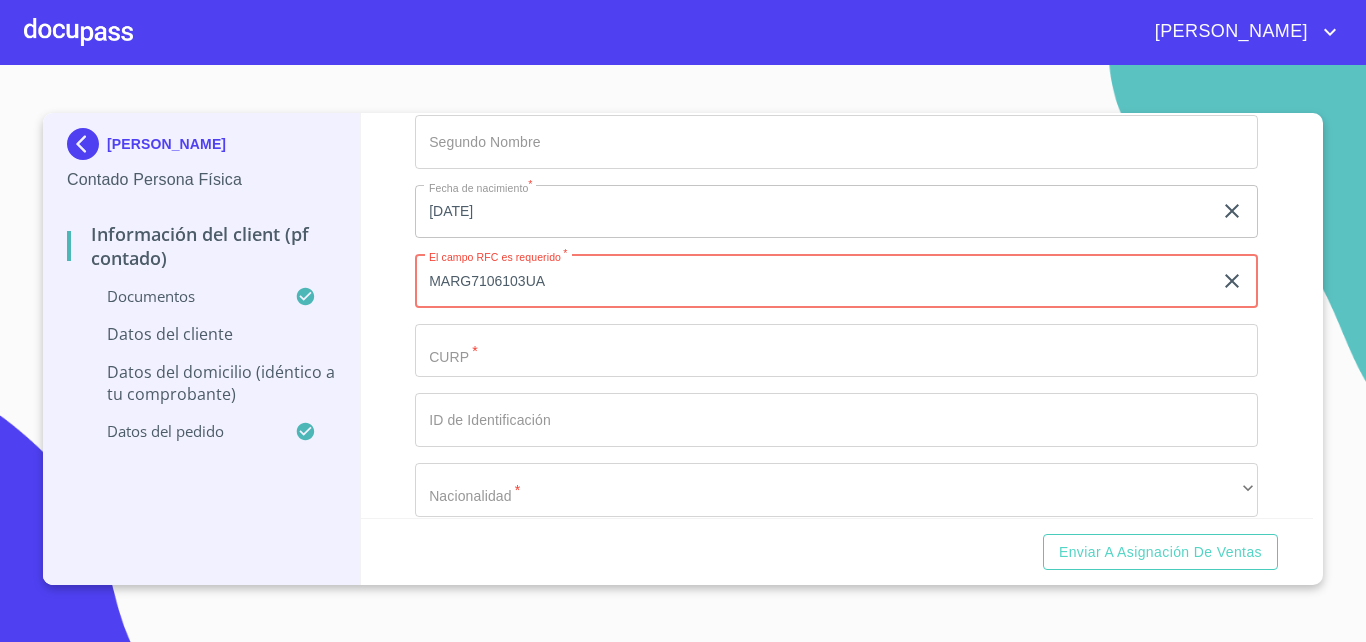 type on "MARG7106103UA" 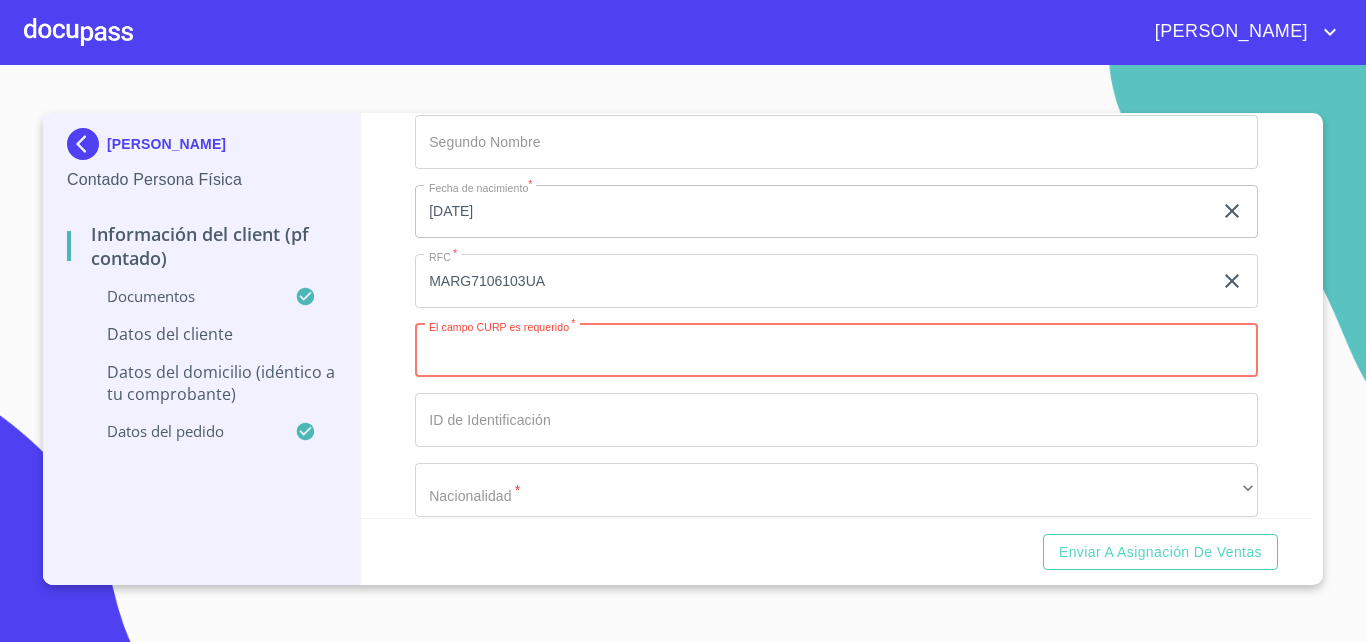 paste on "MARG710610HJCGML07" 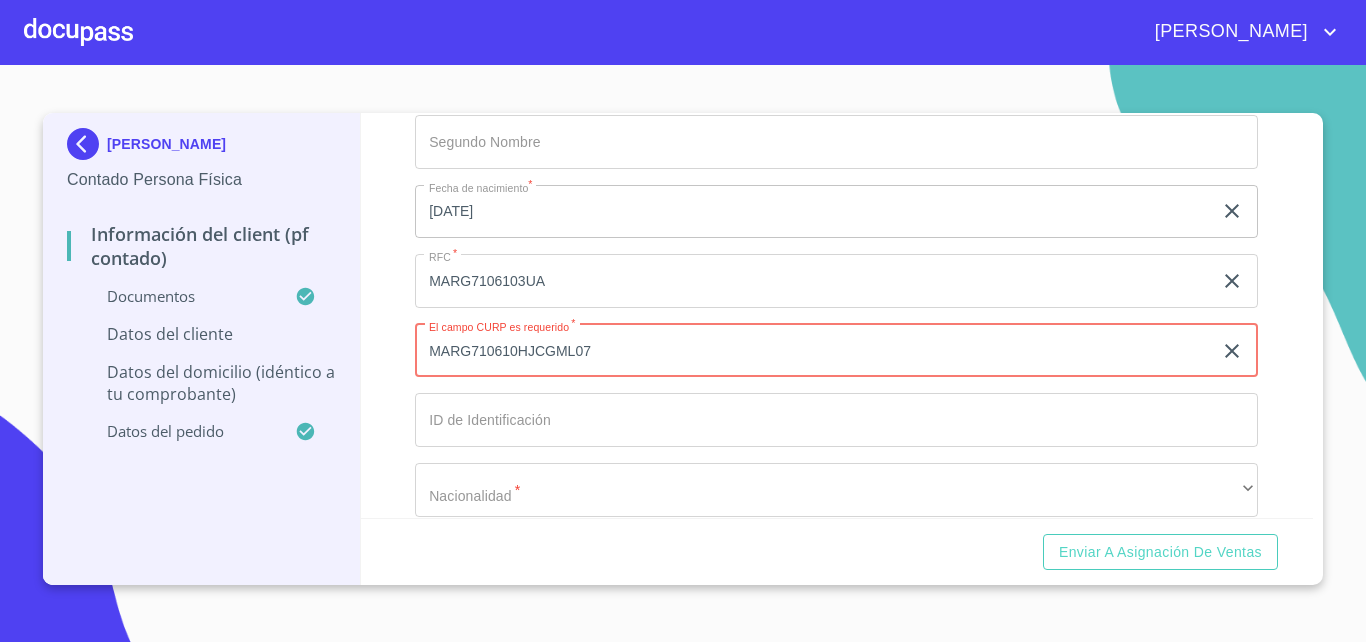 type on "MARG710610HJCGML07" 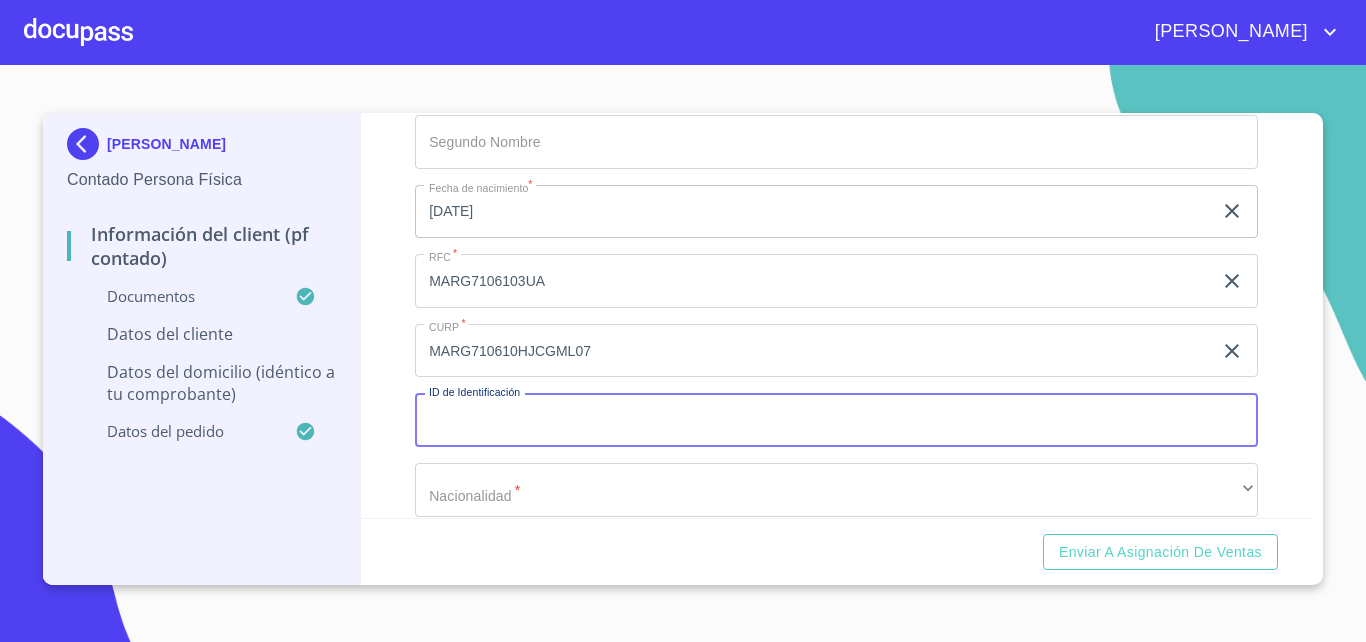 click on "Información del Client (PF contado)   Documentos Documento de identificación.   * INE ​ Identificación Oficial * Identificación Oficial Identificación Oficial Comprobante de Domicilio * Comprobante de Domicilio Comprobante de Domicilio CURP * CURP CURP Constancia de situación fiscal Constancia de situación fiscal Constancia de situación fiscal Datos del cliente Apellido Paterno   * [PERSON_NAME] ​ Apellido Materno   * [PERSON_NAME] ​ Primer nombre   * [PERSON_NAME] ​ Segundo Nombre ​ Fecha de nacimiento * [DEMOGRAPHIC_DATA] ​ RFC   * MARG7106103UA ​ CURP   * MARG710610HJCGML07 ​ ID de Identificación ​ Nacionalidad   * ​ ​ País de nacimiento   * ​ Sexo   * ​ ​ MXN Celular   * [PHONE_NUMBER] ​ Datos del domicilio (idéntico a tu comprobante) Domicilio completo (Calle, Av. o Vía)   * ​ No. Exterior   * ​ No. Interior ​ Colonia o Urbanización   * ​ País de residencia   * ​ Delegación/Municipio   * ​ Estado   * ​ ​ C.P.   * ​   * ​" at bounding box center [837, 315] 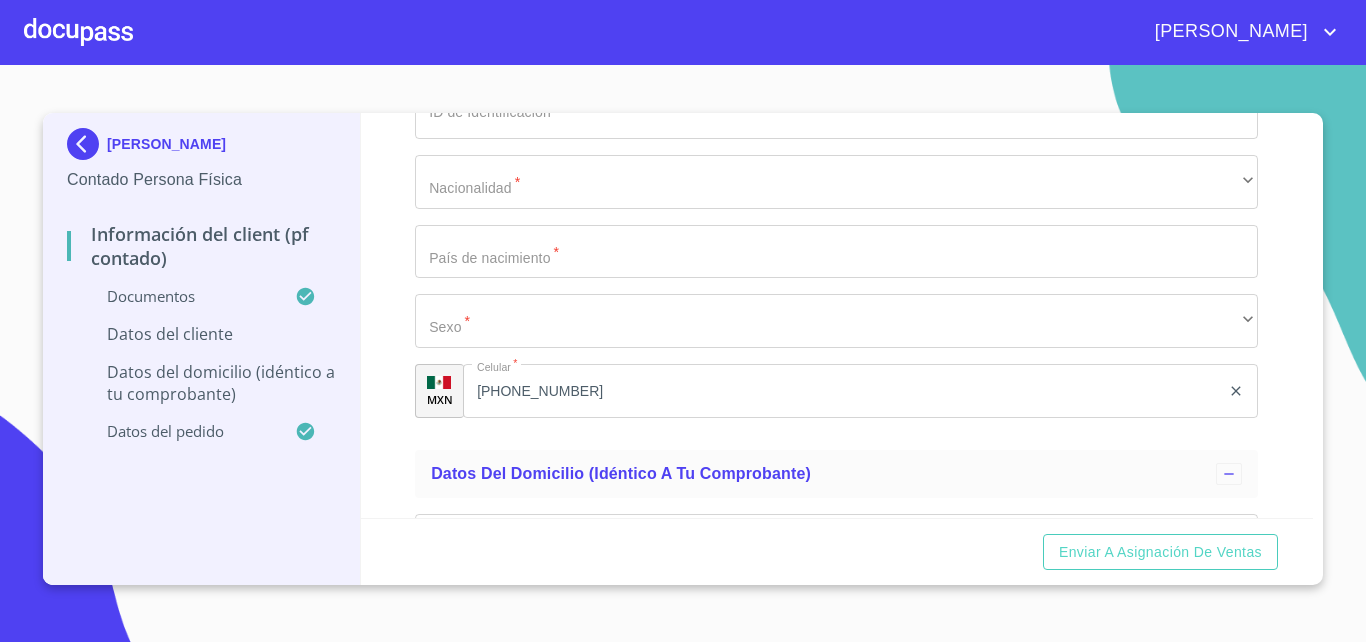 scroll, scrollTop: 4164, scrollLeft: 0, axis: vertical 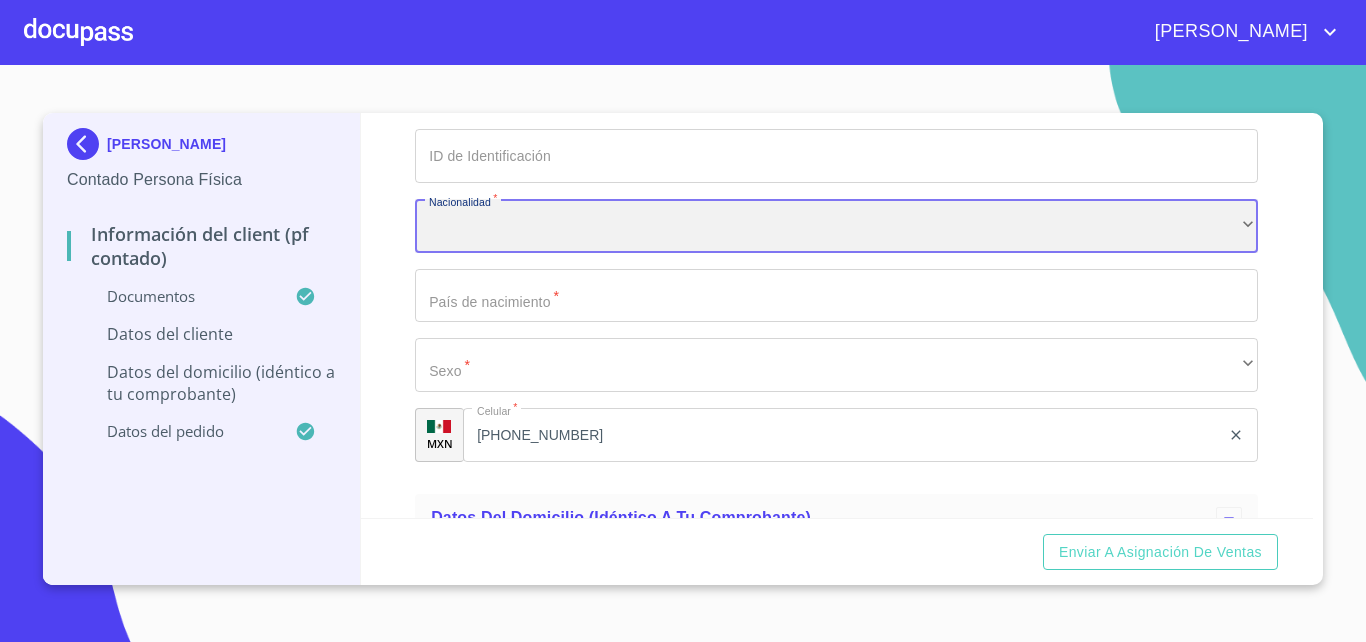 click on "​" at bounding box center (836, 226) 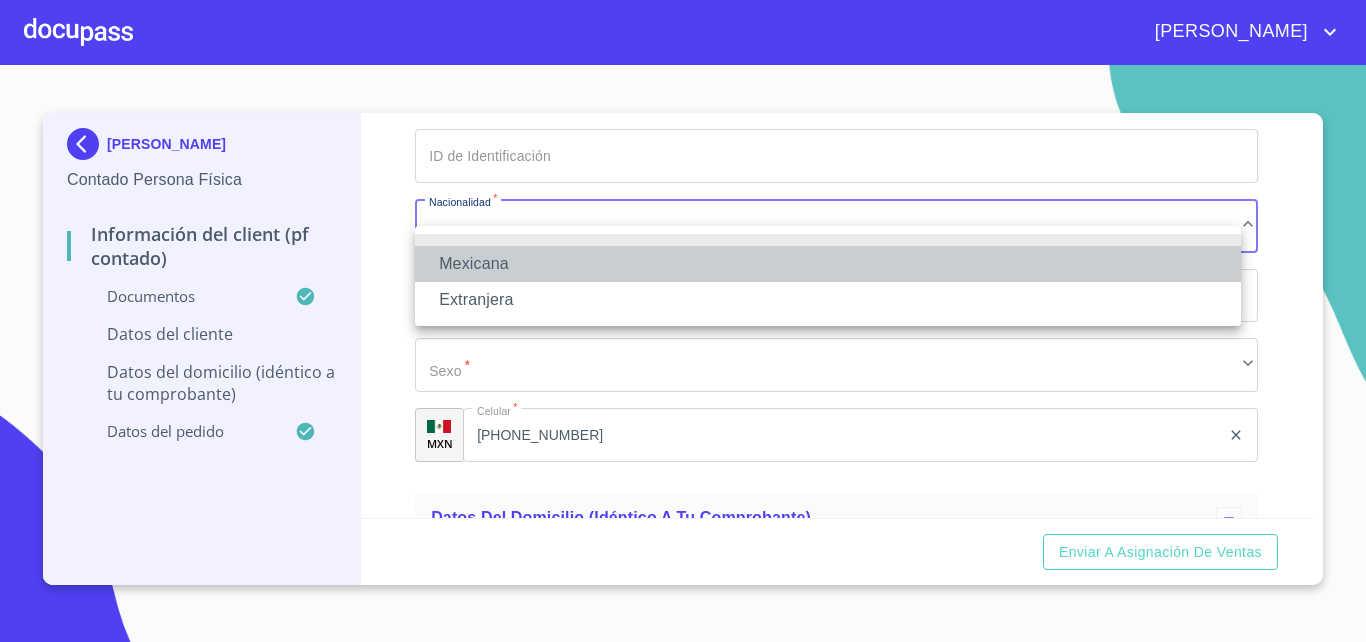click on "Mexicana" at bounding box center (828, 264) 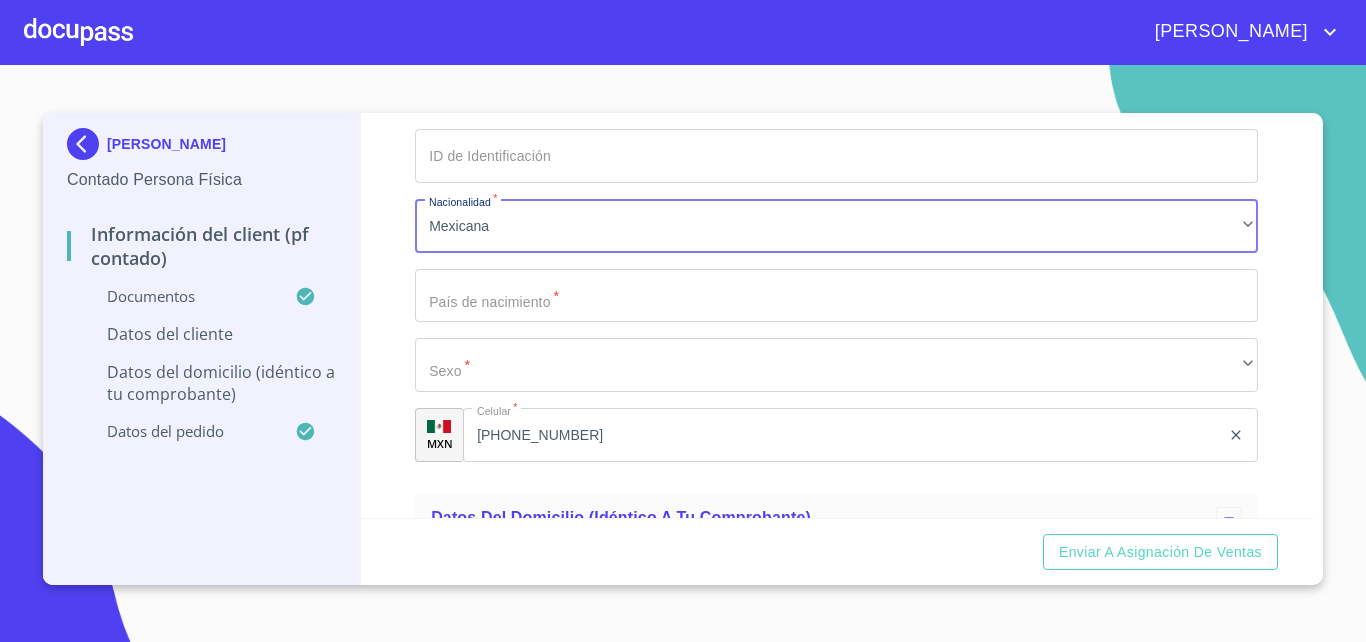 click on "Documento de identificación.   *" at bounding box center (813, -331) 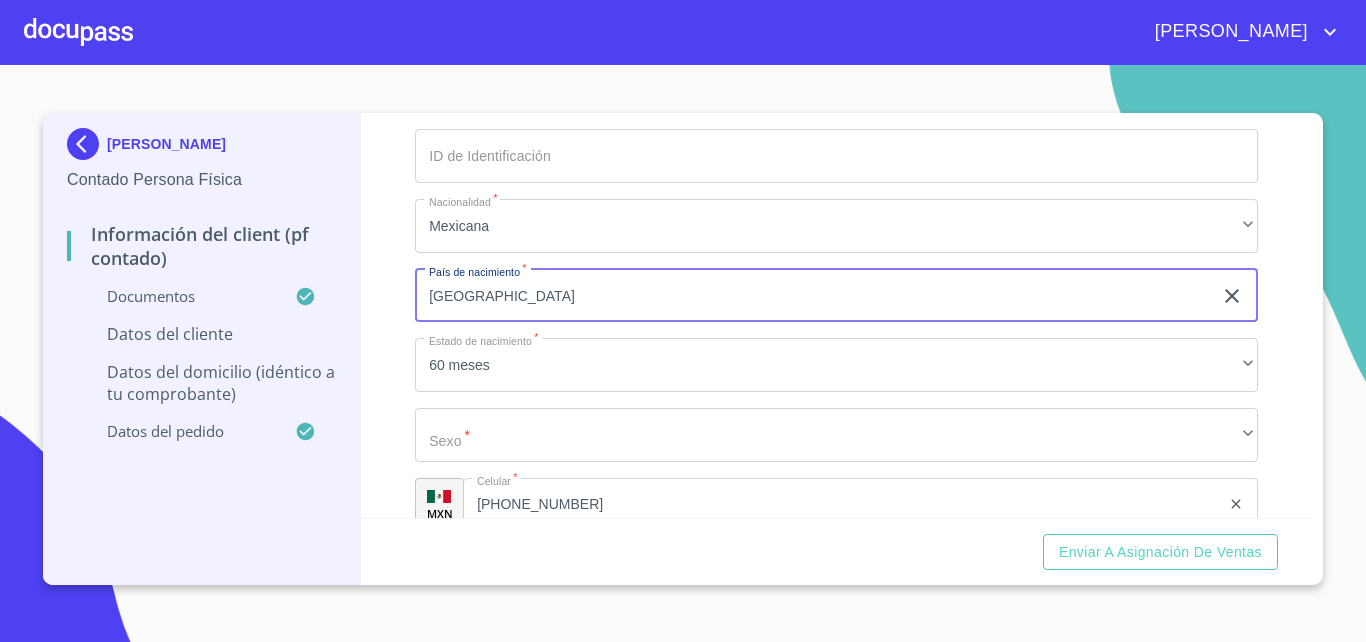 type on "[GEOGRAPHIC_DATA]" 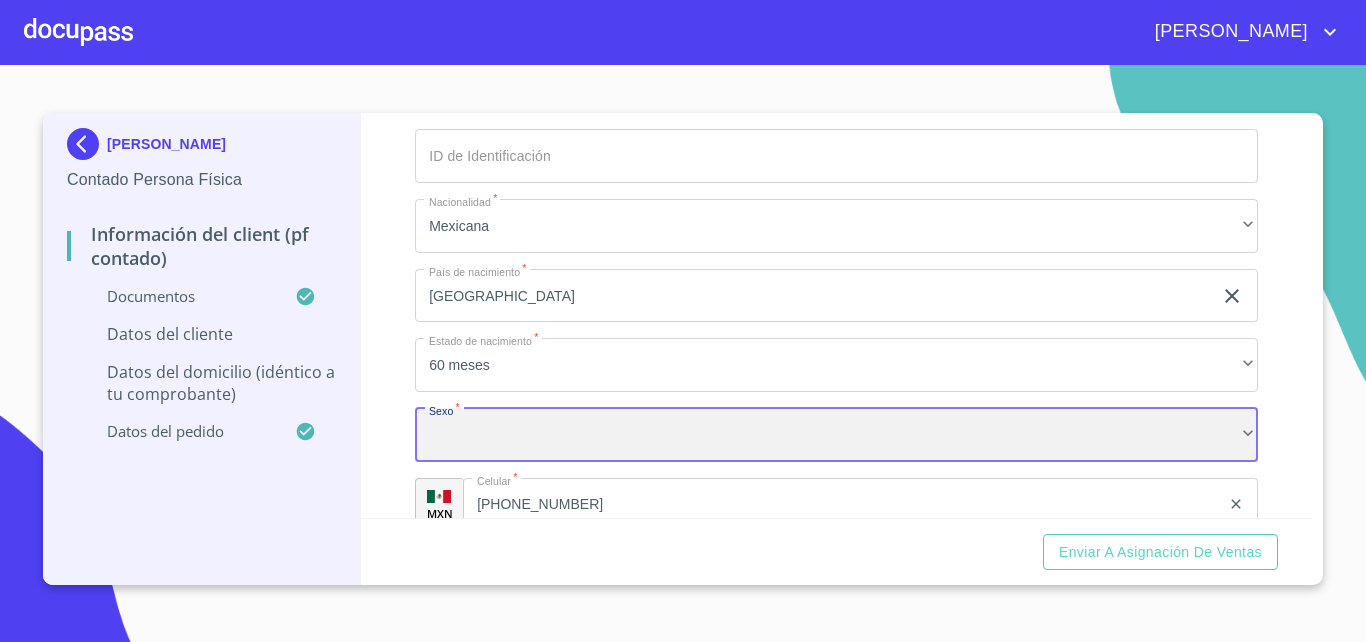 click on "​" at bounding box center (836, 435) 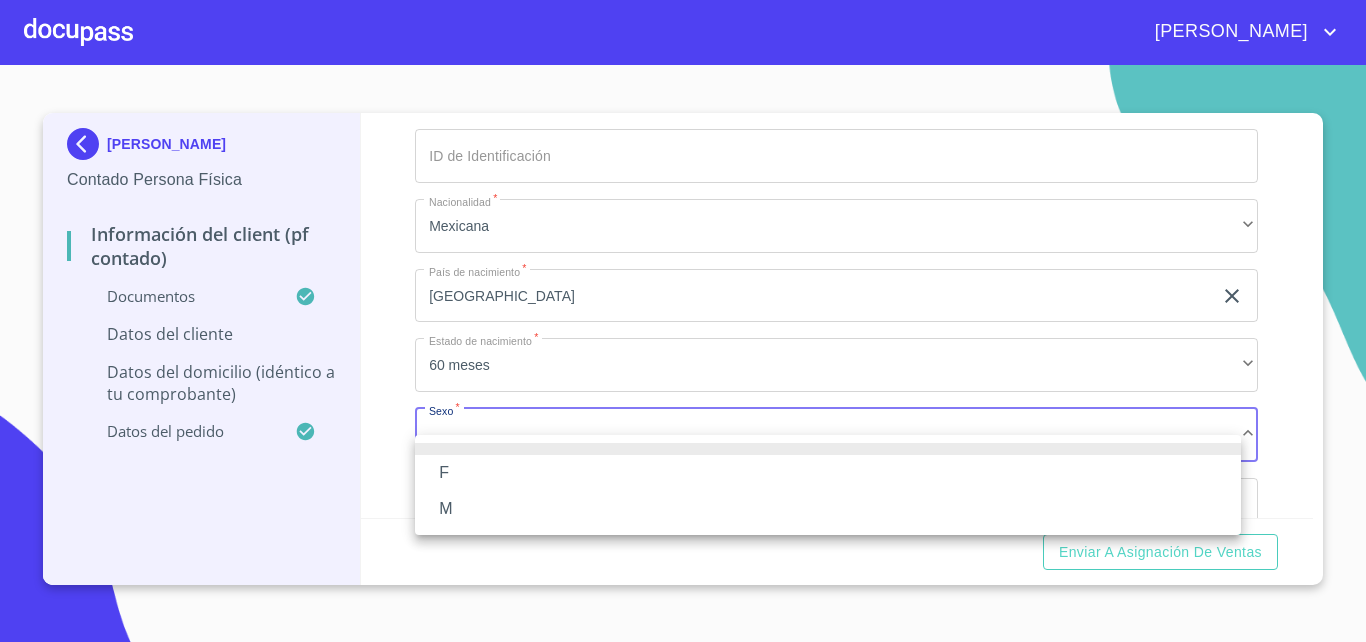 click at bounding box center (683, 321) 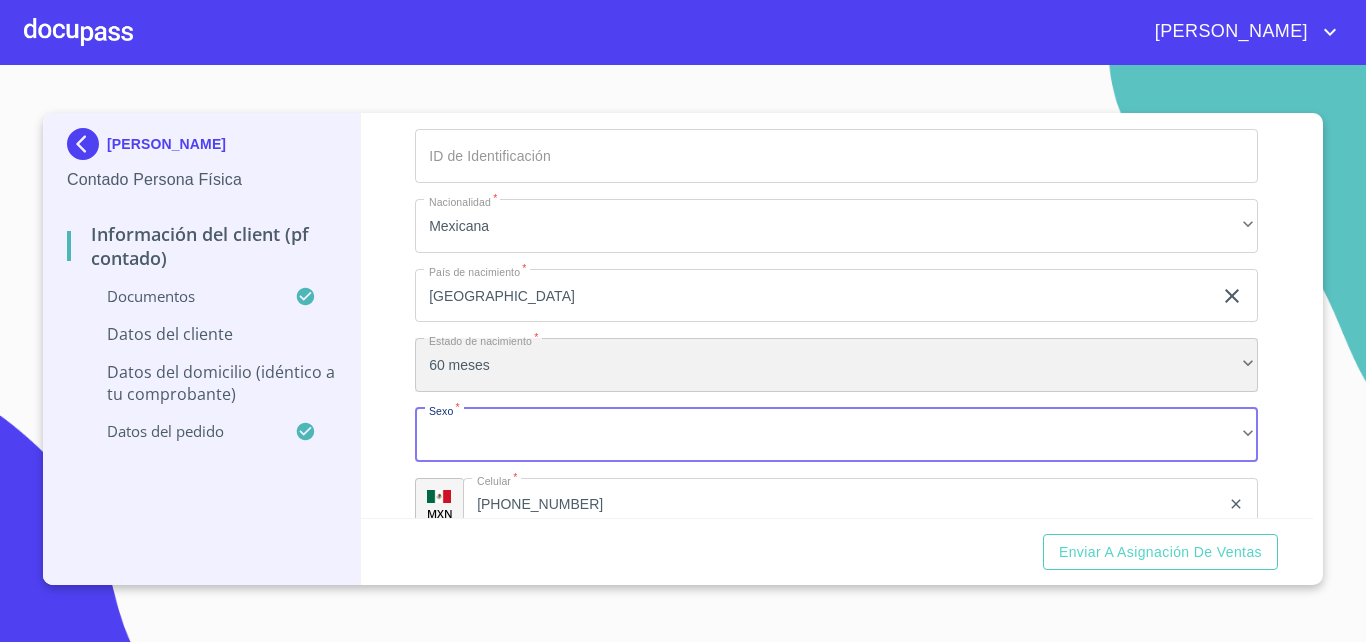 click on "60 meses" at bounding box center [836, 365] 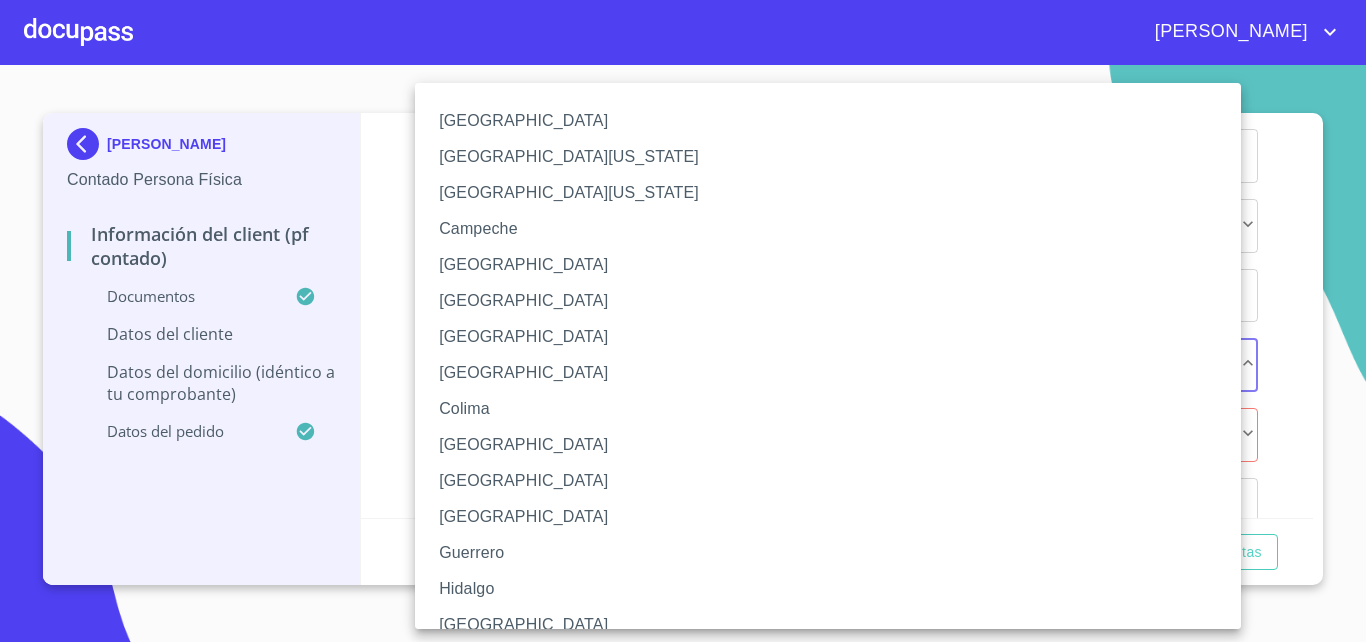 type 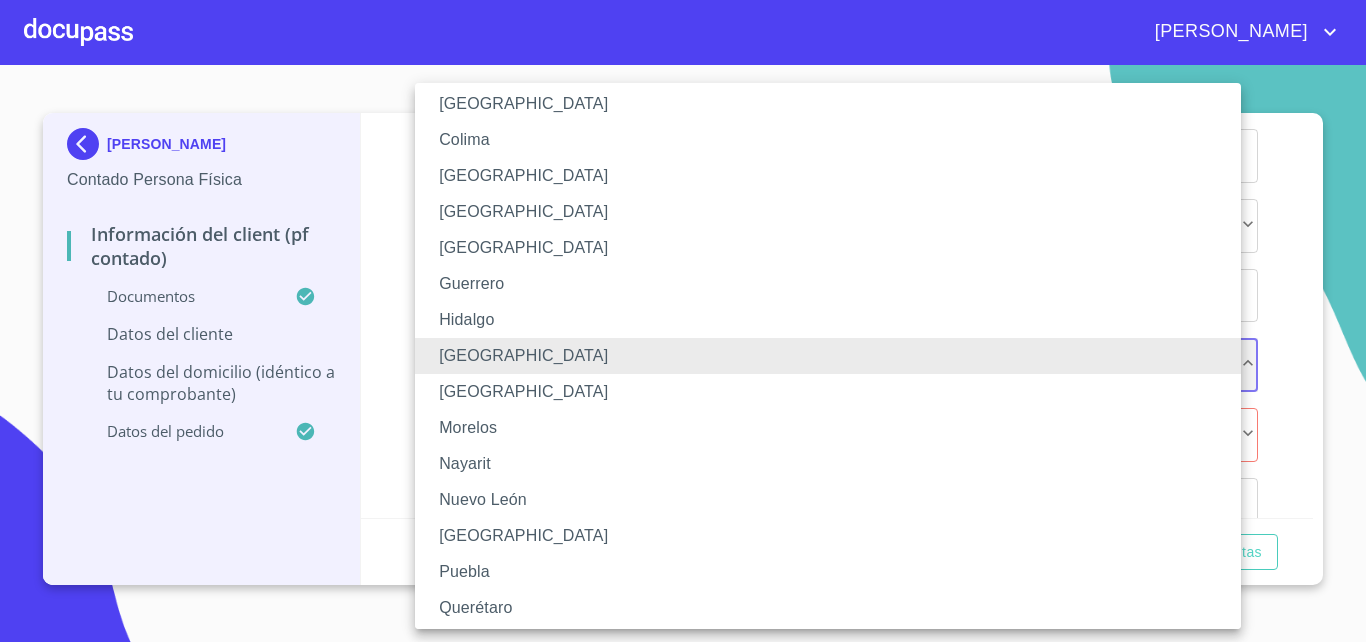 scroll, scrollTop: 269, scrollLeft: 0, axis: vertical 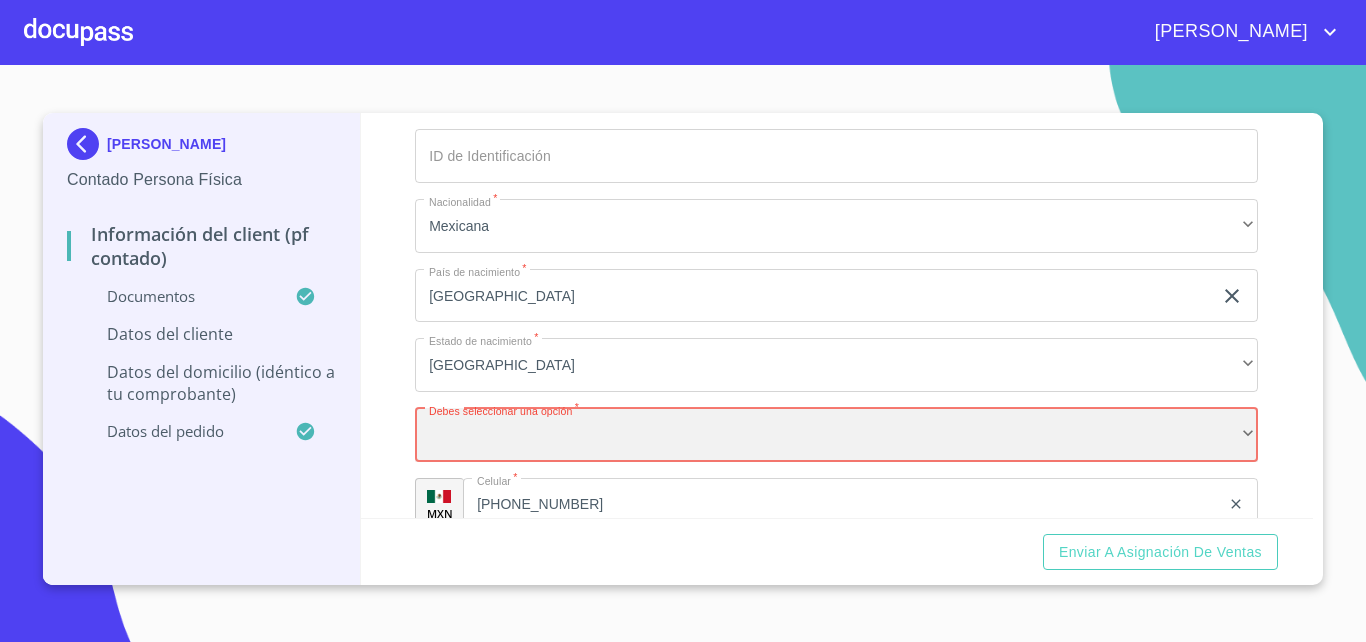 click on "​" at bounding box center [836, 435] 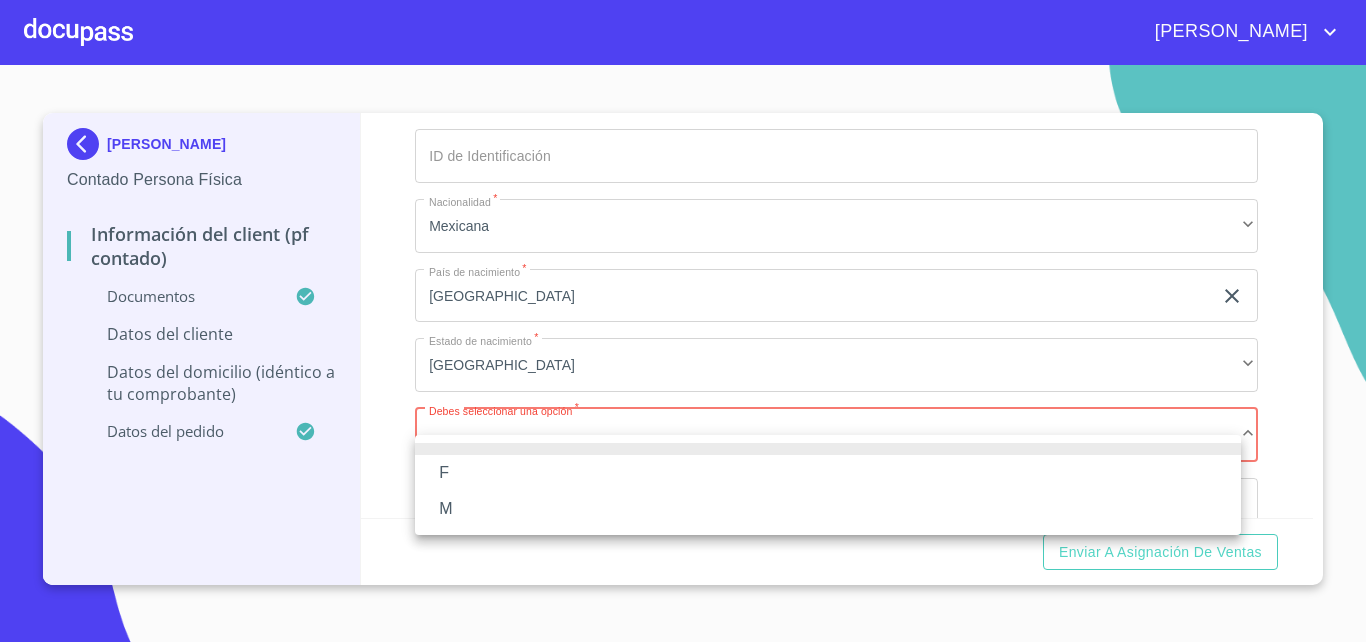 click on "M" at bounding box center [828, 509] 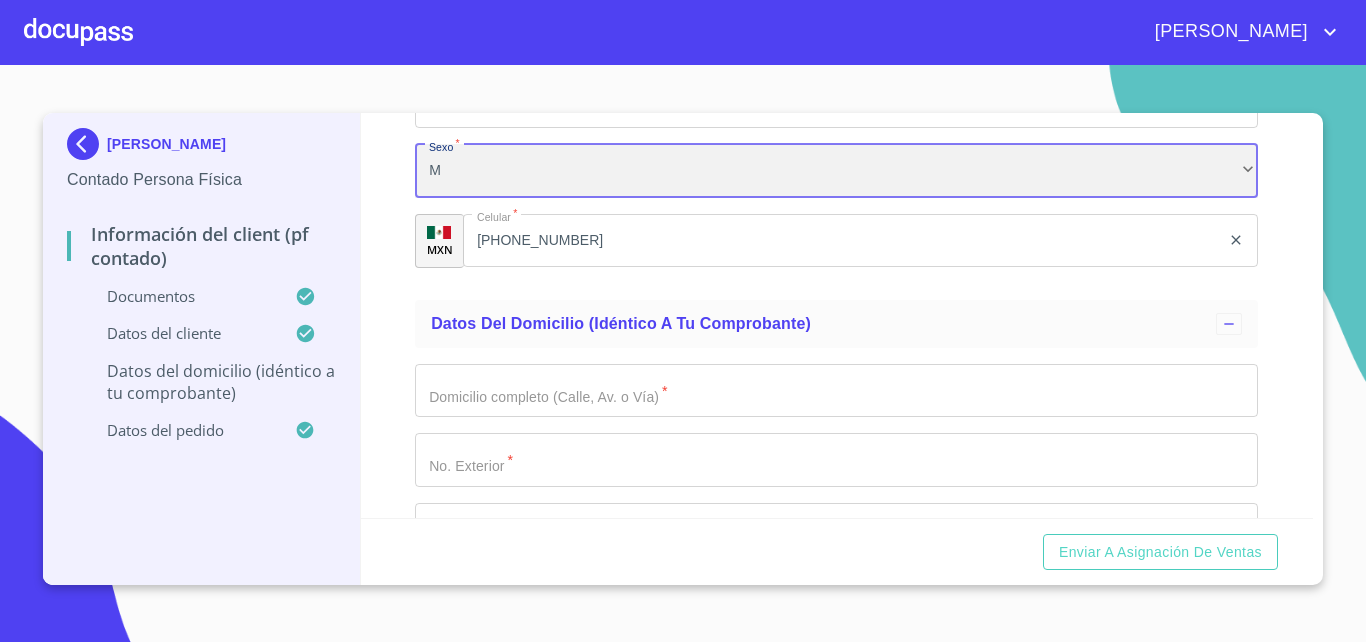 scroll, scrollTop: 4692, scrollLeft: 0, axis: vertical 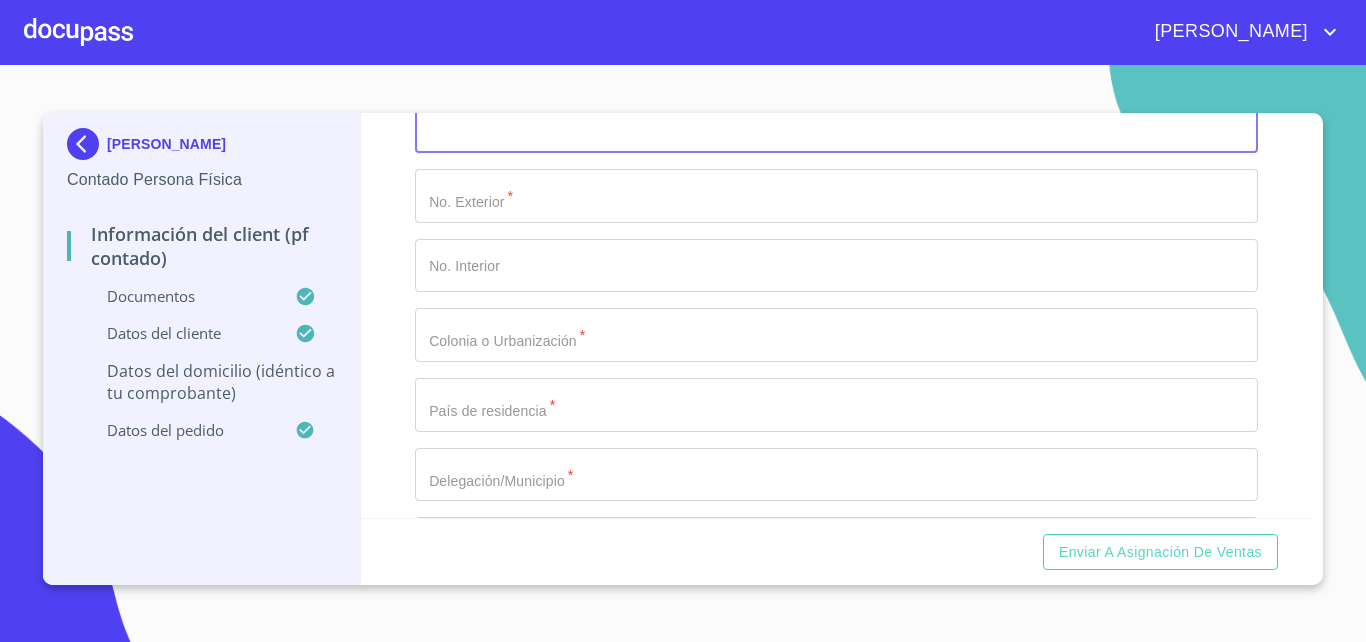 click on "Documento de identificación.   *" at bounding box center (836, 127) 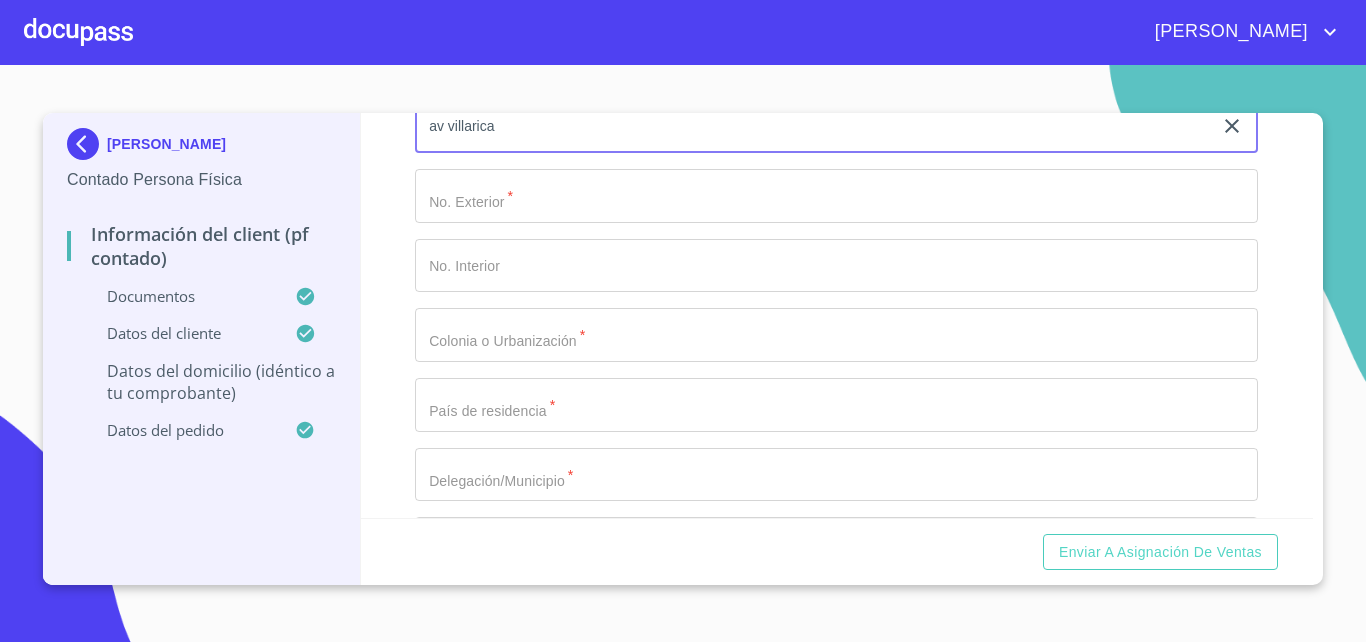 type on "av villarica" 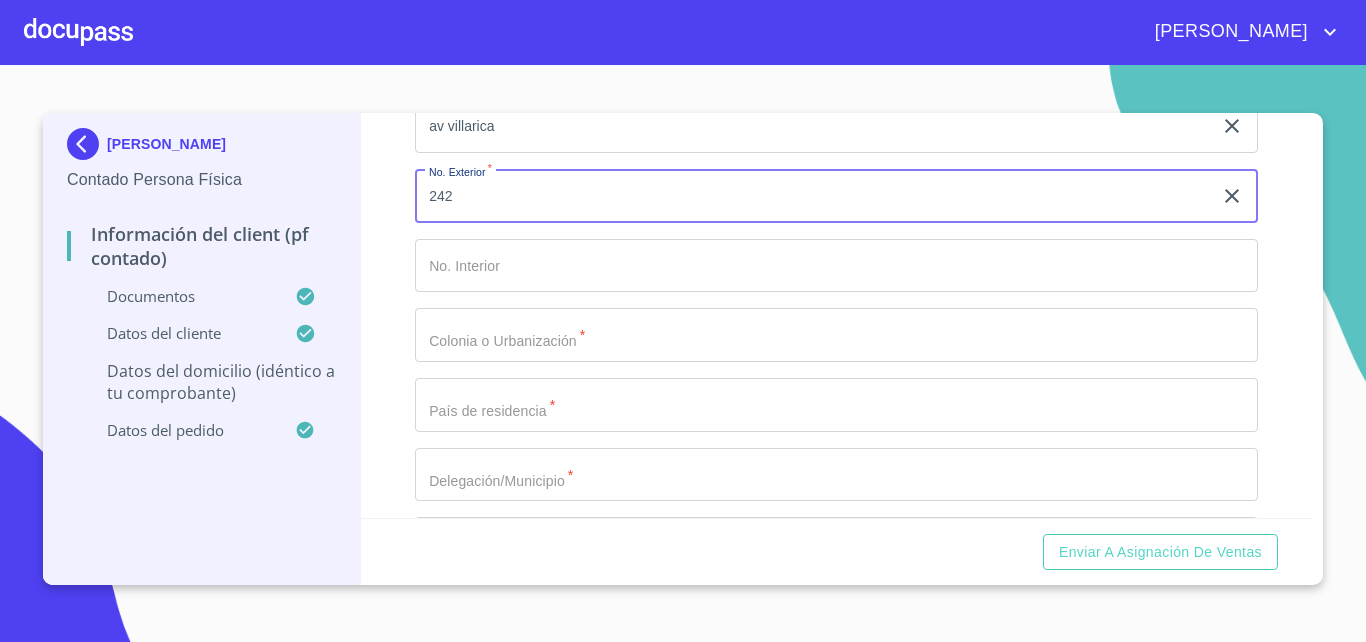 type on "242" 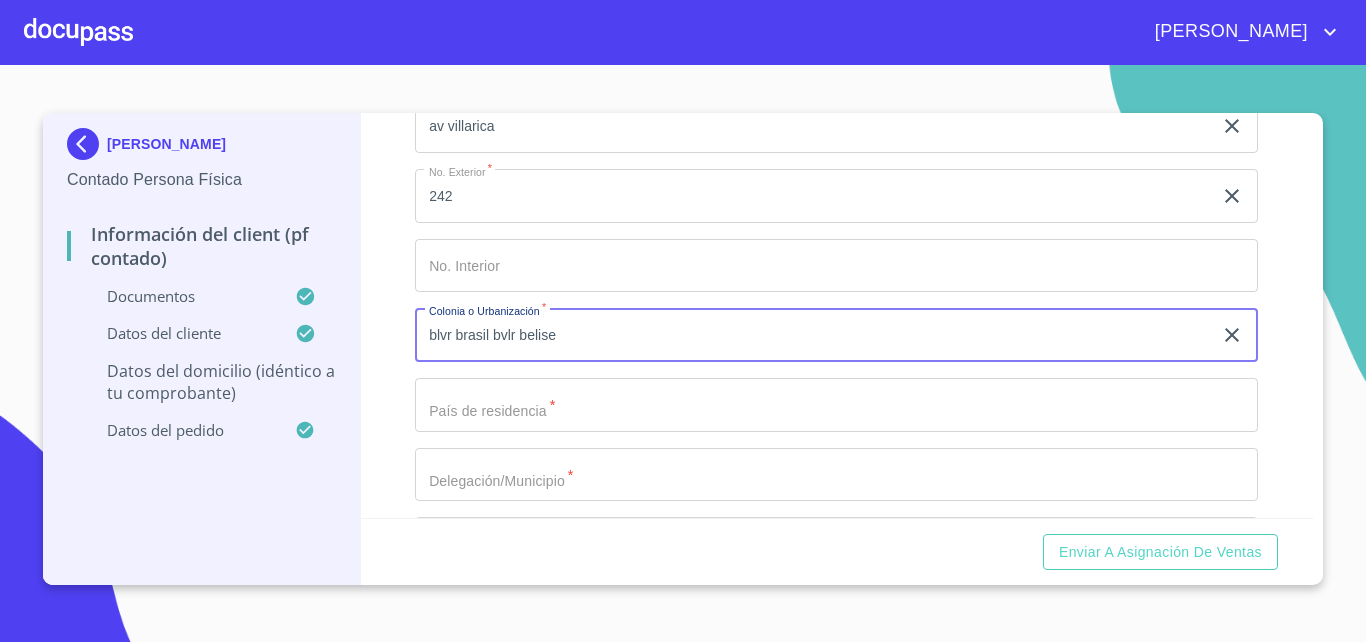 type on "blvr brasil bvlr belise" 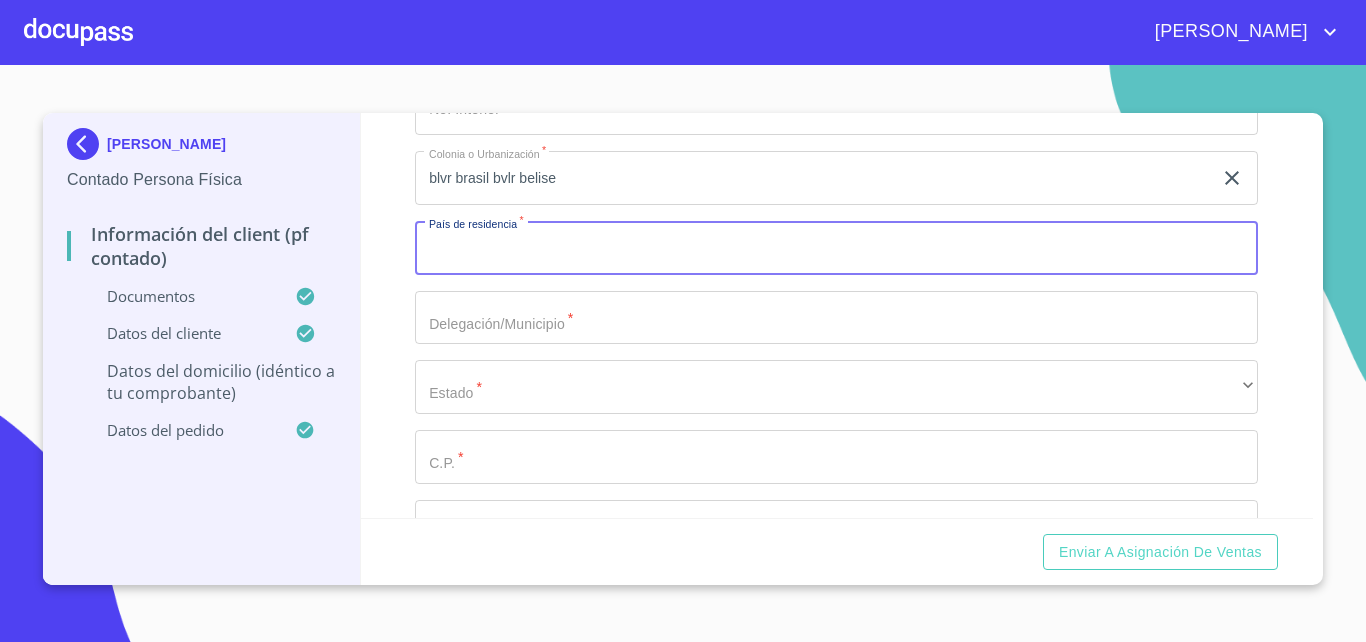 scroll, scrollTop: 4956, scrollLeft: 0, axis: vertical 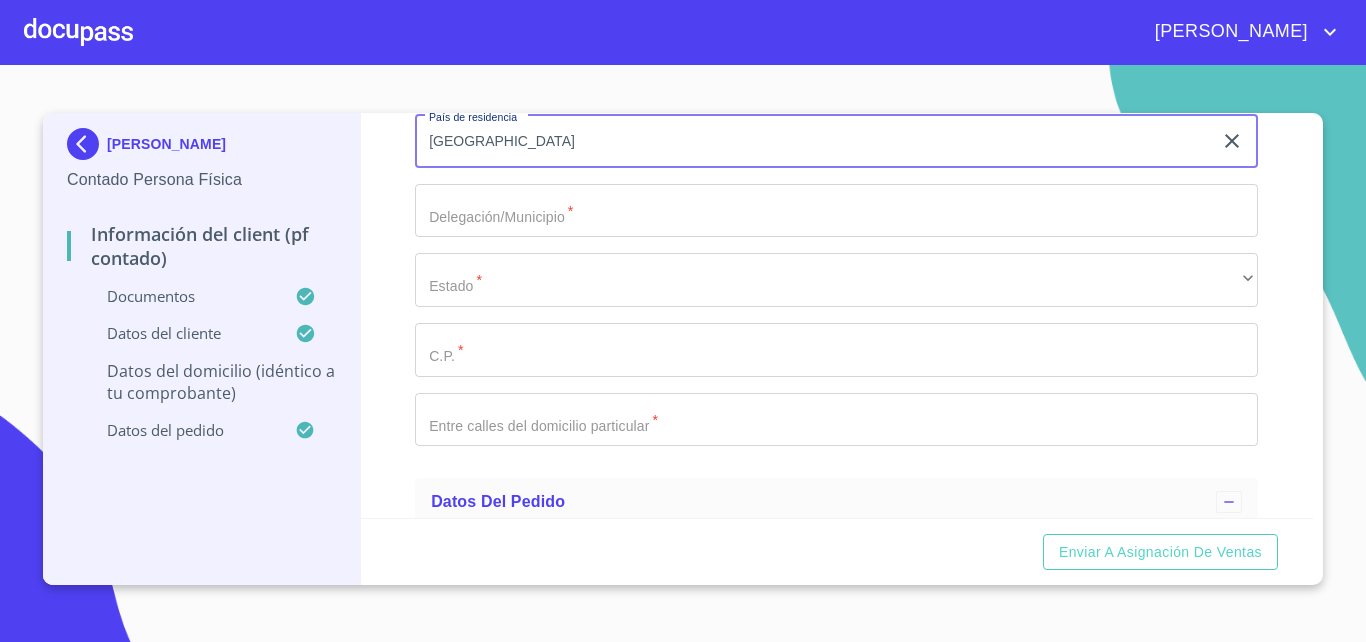 type on "[GEOGRAPHIC_DATA]" 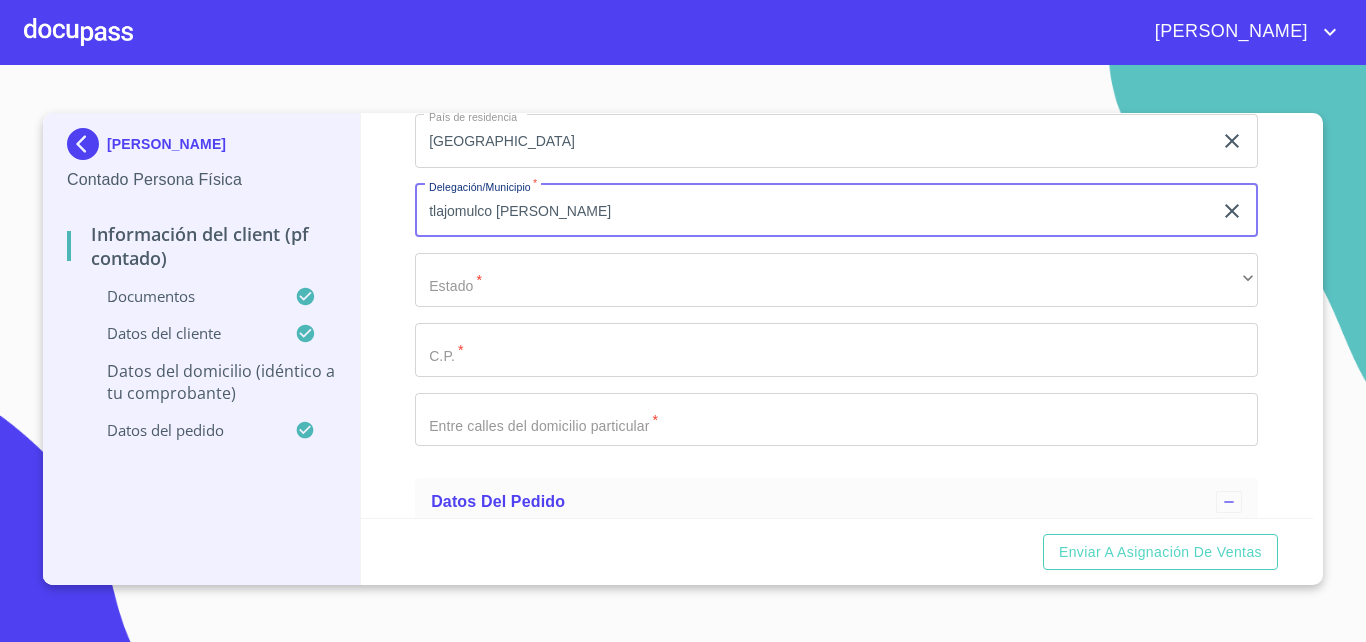 type on "tlajomulco [PERSON_NAME]" 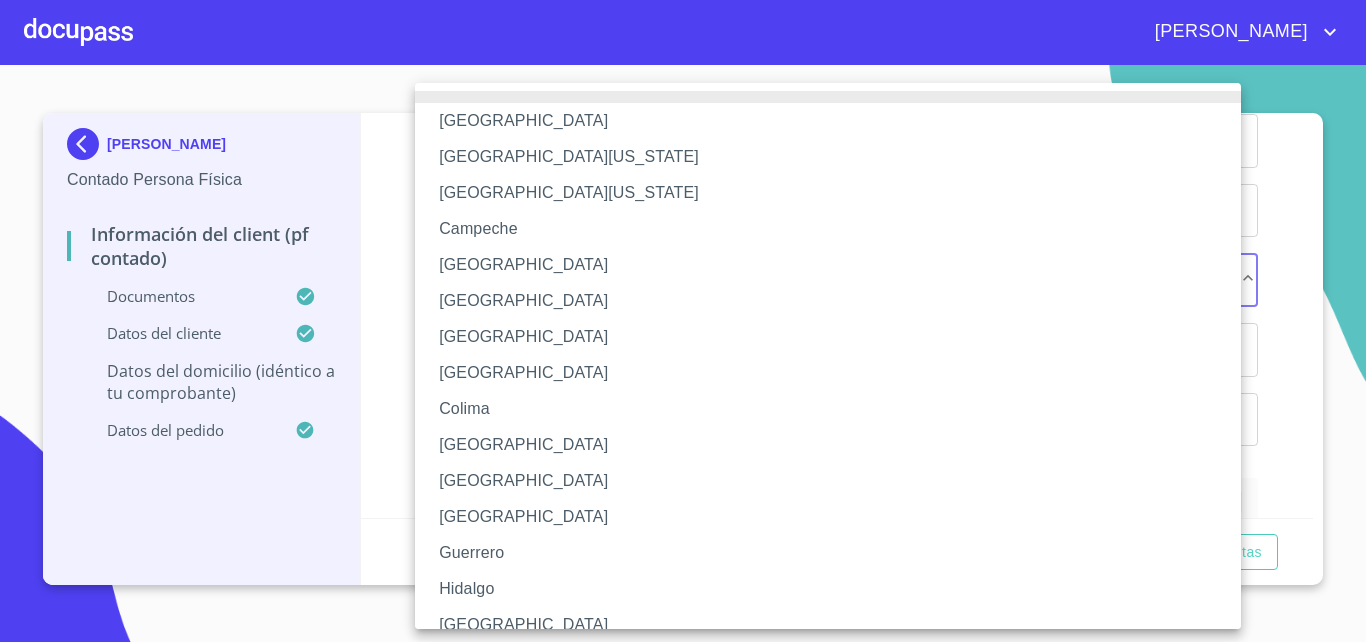 type 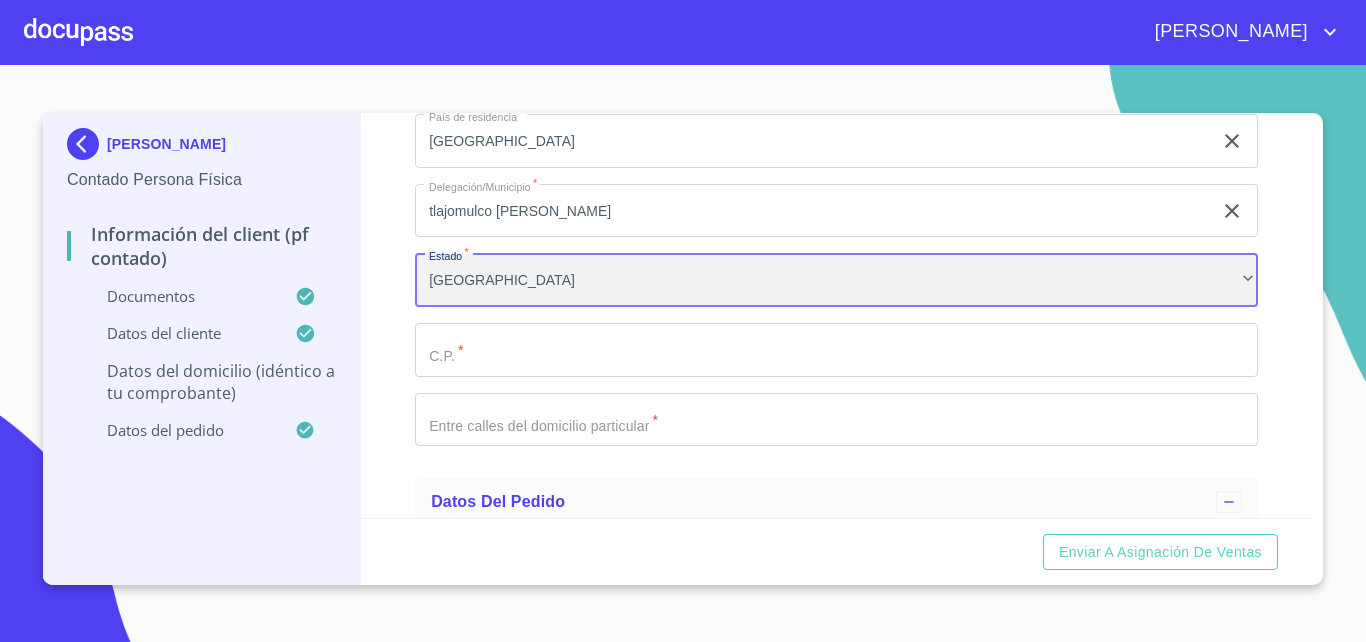 scroll, scrollTop: 269, scrollLeft: 0, axis: vertical 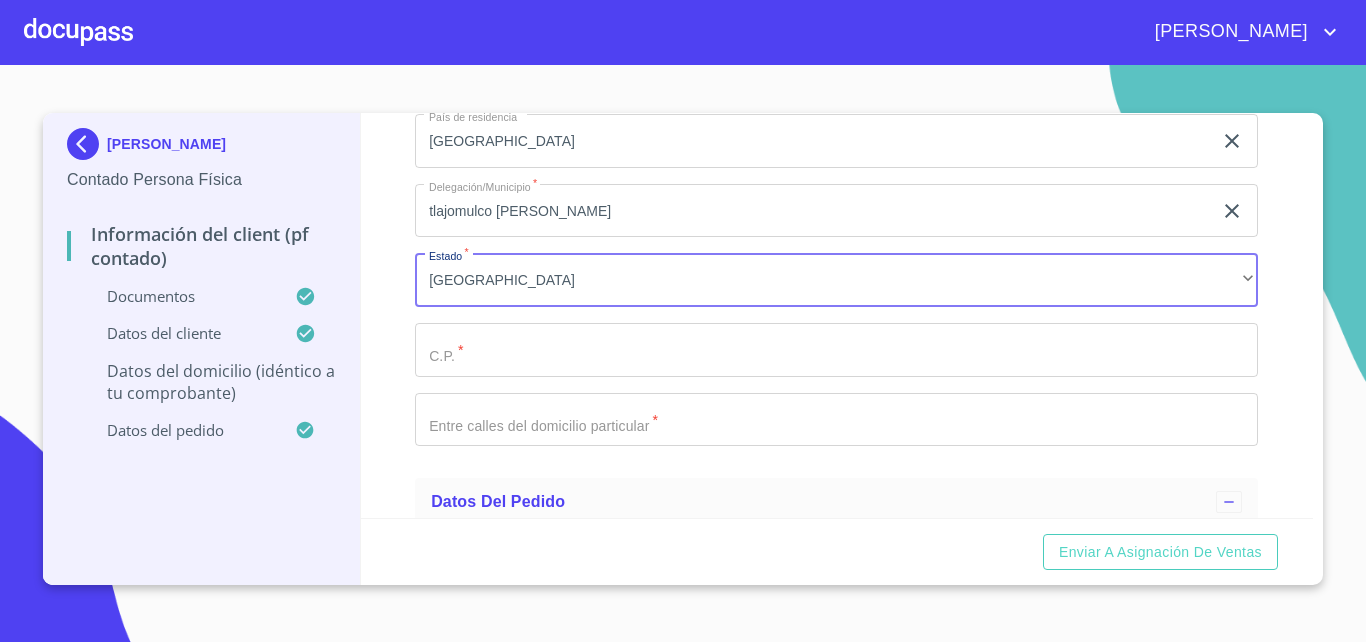 click on "Documento de identificación.   *" at bounding box center [813, -1123] 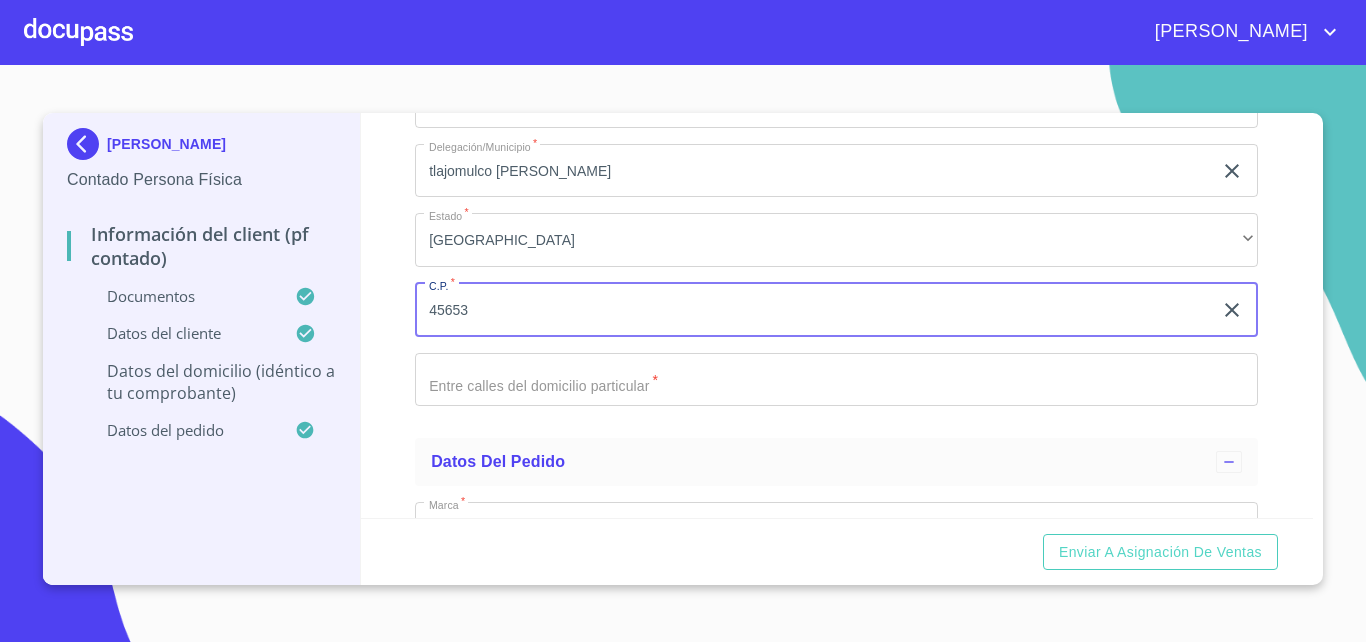scroll, scrollTop: 4956, scrollLeft: 0, axis: vertical 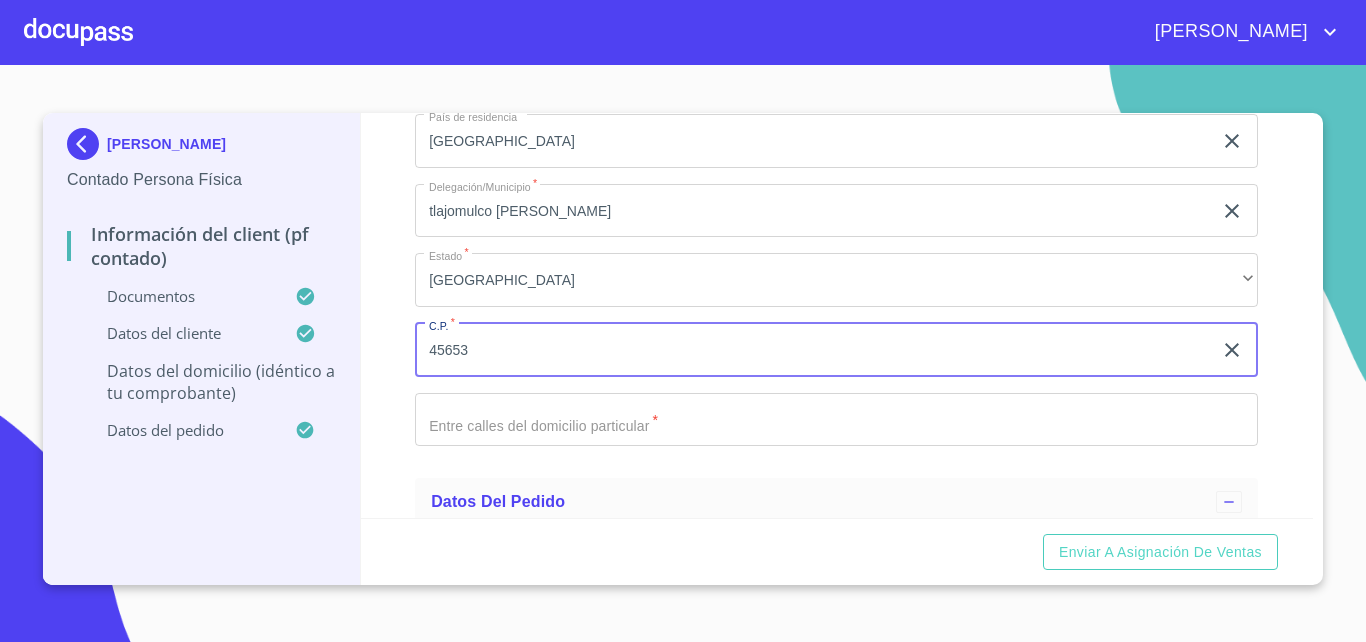 type on "45653" 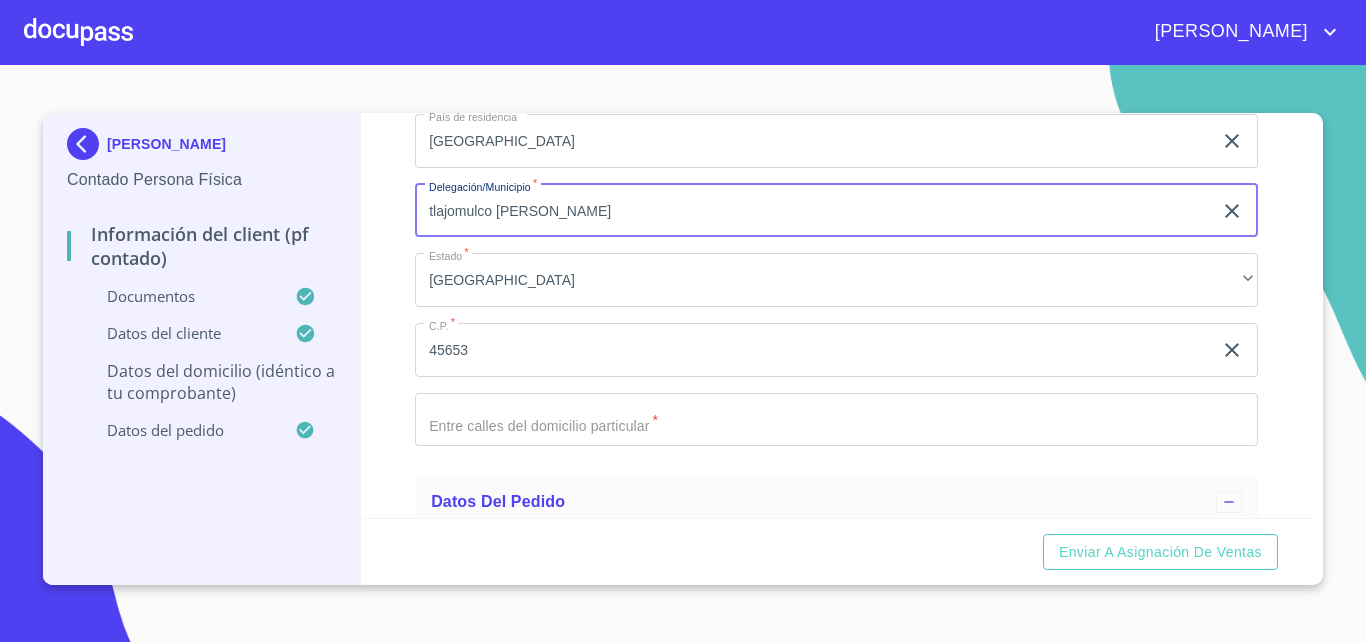 drag, startPoint x: 577, startPoint y: 230, endPoint x: 0, endPoint y: 201, distance: 577.72833 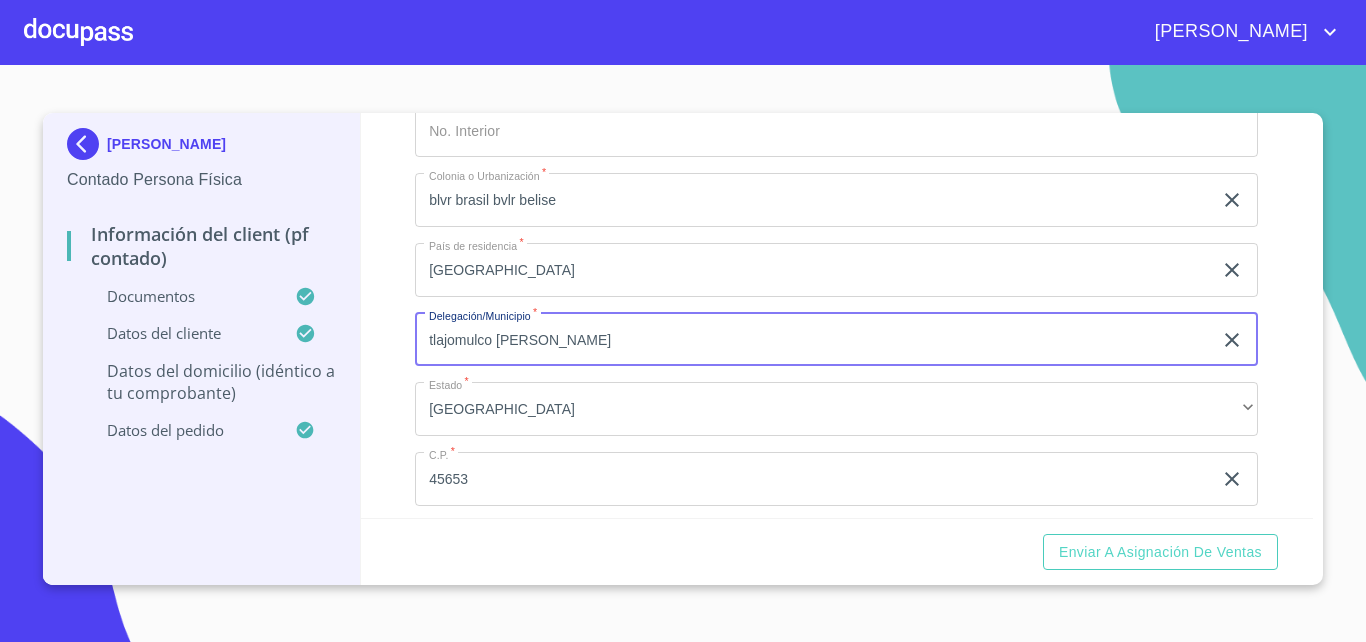 scroll, scrollTop: 4824, scrollLeft: 0, axis: vertical 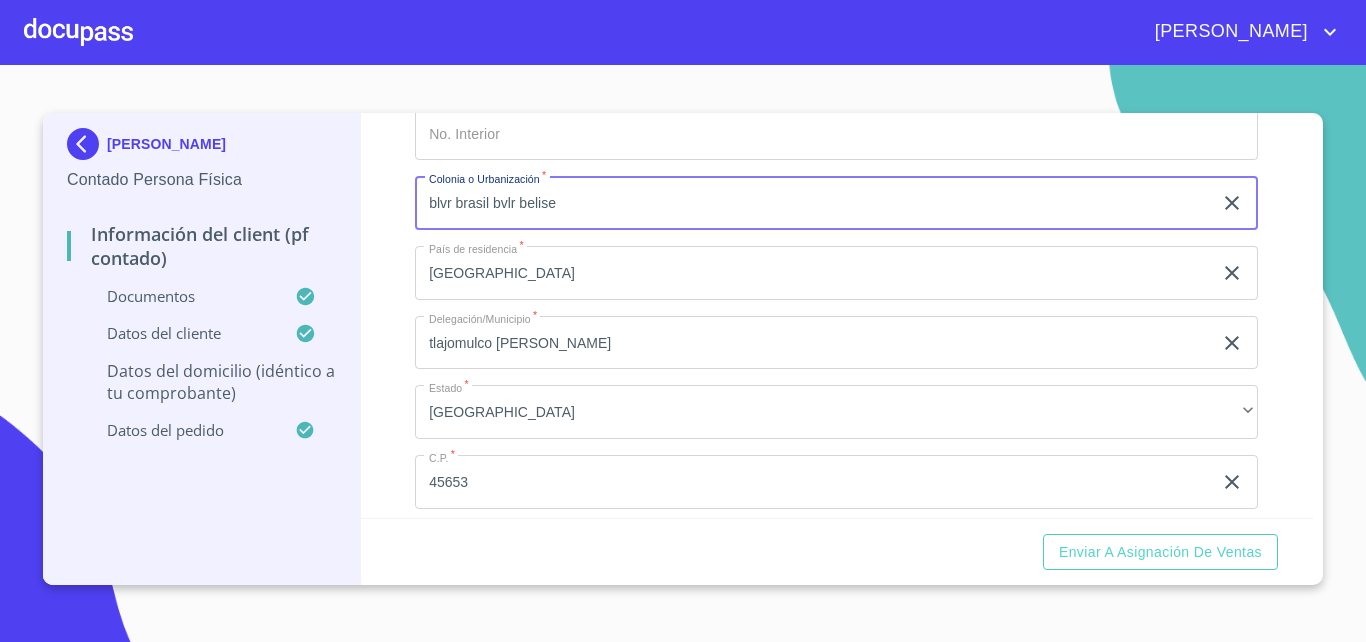 drag, startPoint x: 562, startPoint y: 221, endPoint x: 183, endPoint y: 216, distance: 379.033 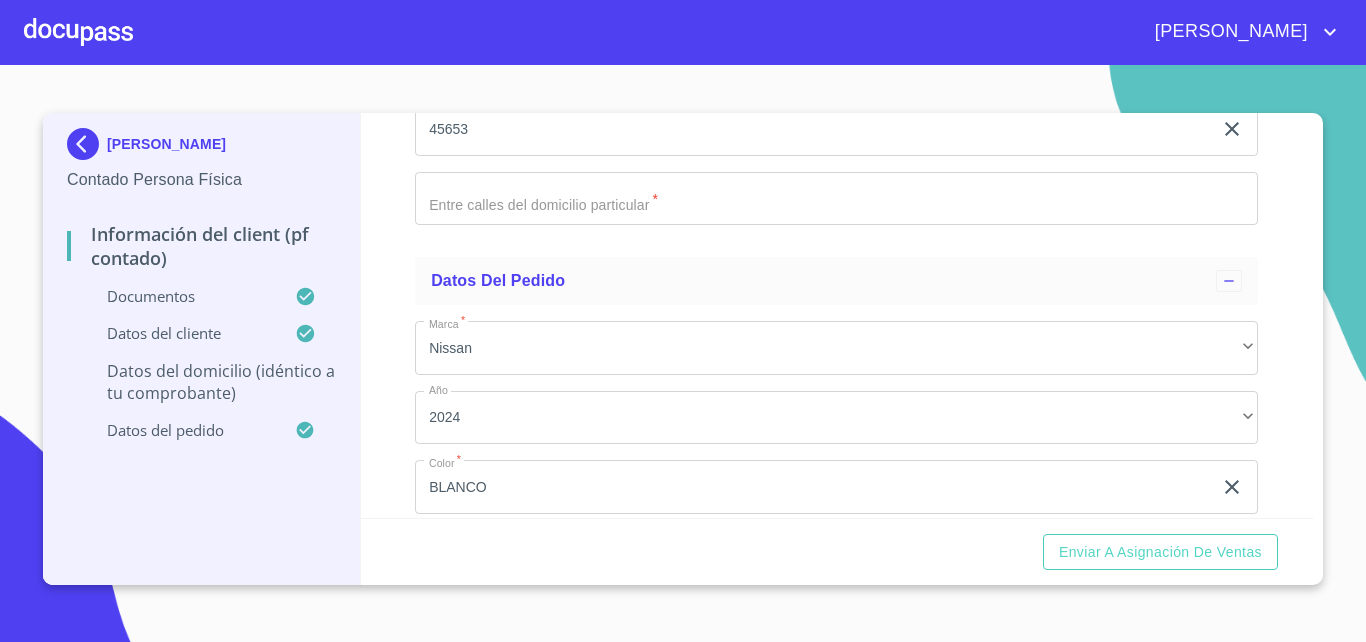 scroll, scrollTop: 5220, scrollLeft: 0, axis: vertical 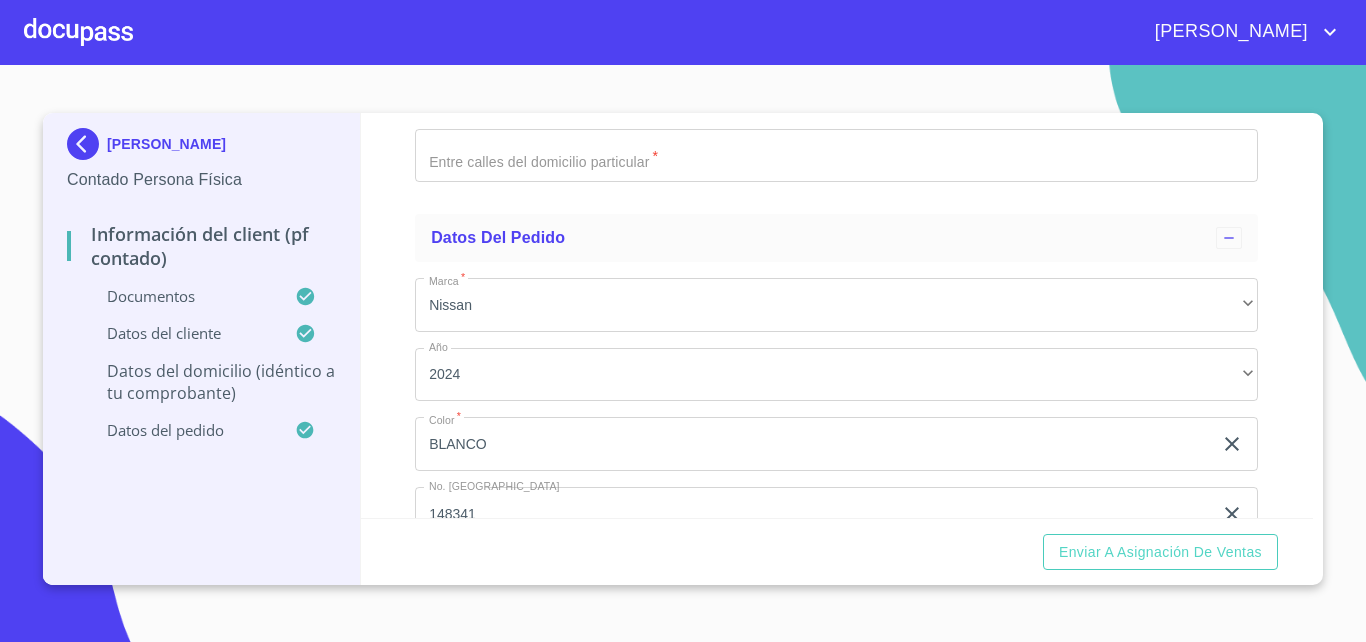 click on "Documento de identificación.   *" at bounding box center [813, -1387] 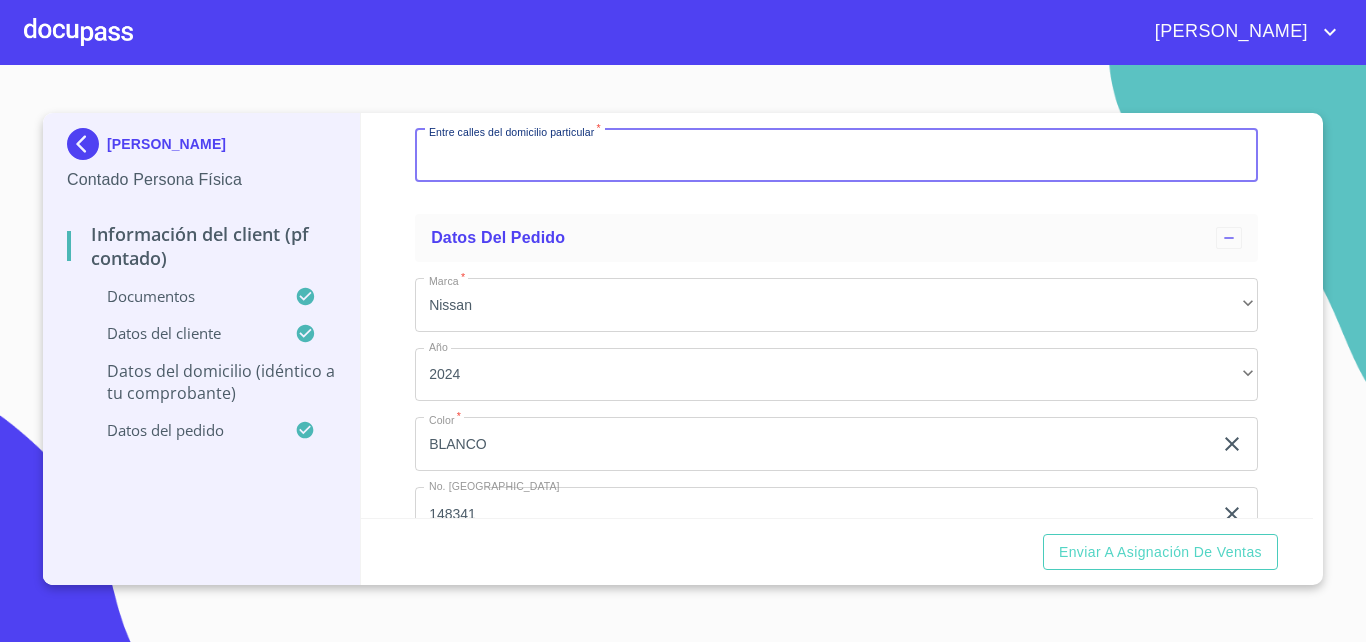 paste on "blvr brasil bvlr belise" 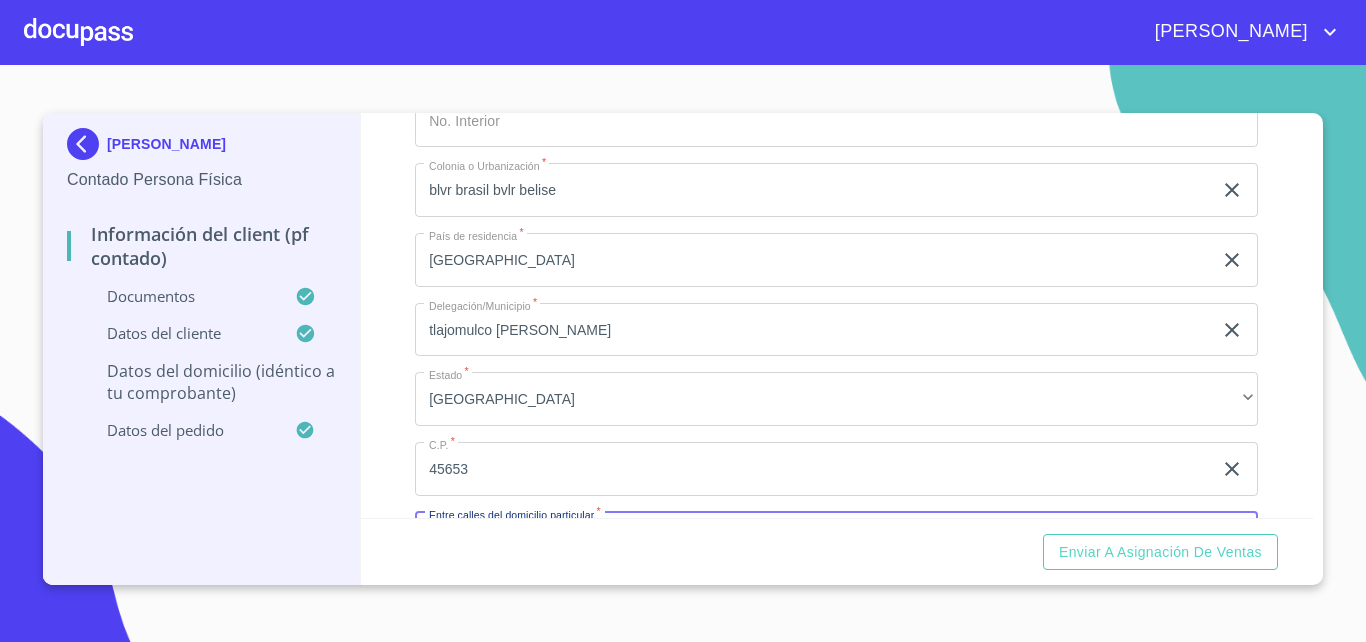 scroll, scrollTop: 4692, scrollLeft: 0, axis: vertical 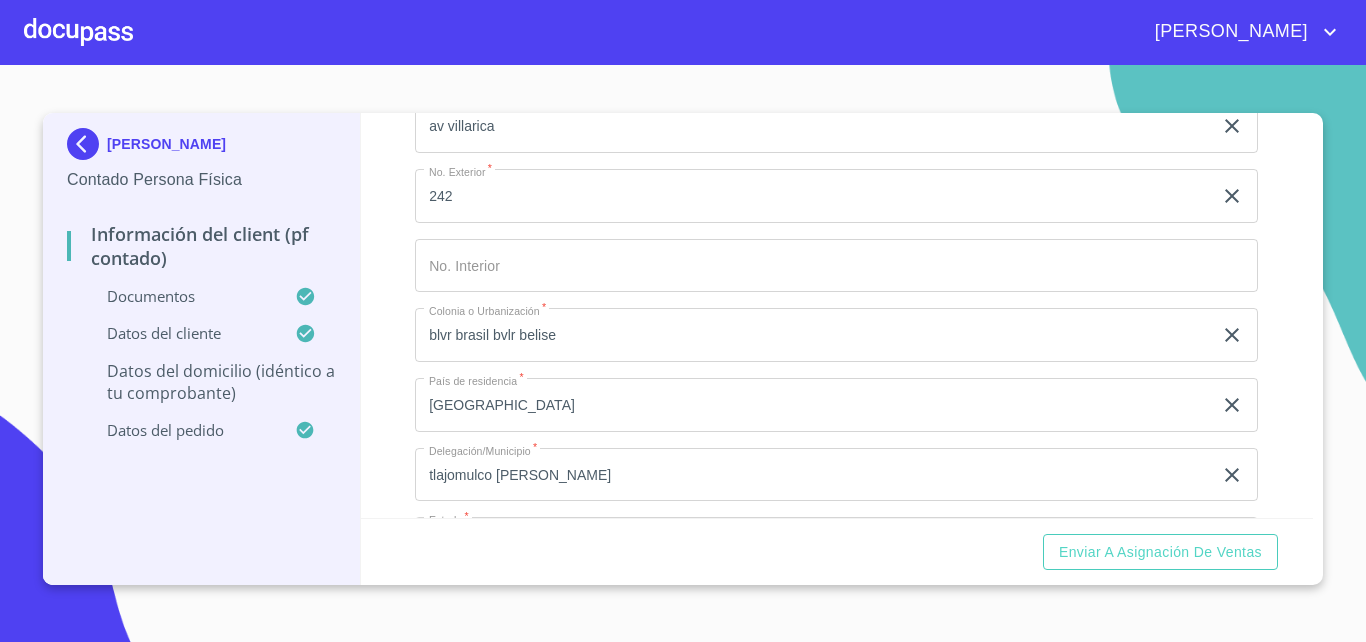 type on "blvr brasil bvlr belise" 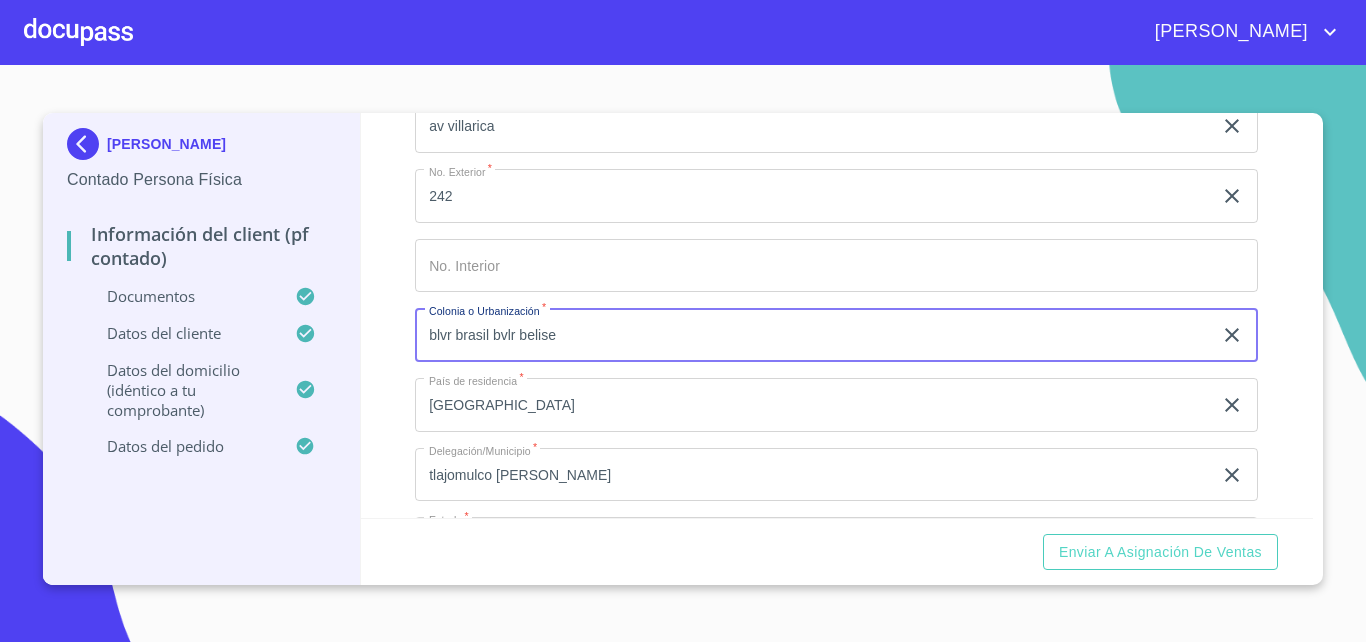 drag, startPoint x: 569, startPoint y: 360, endPoint x: 0, endPoint y: 320, distance: 570.40424 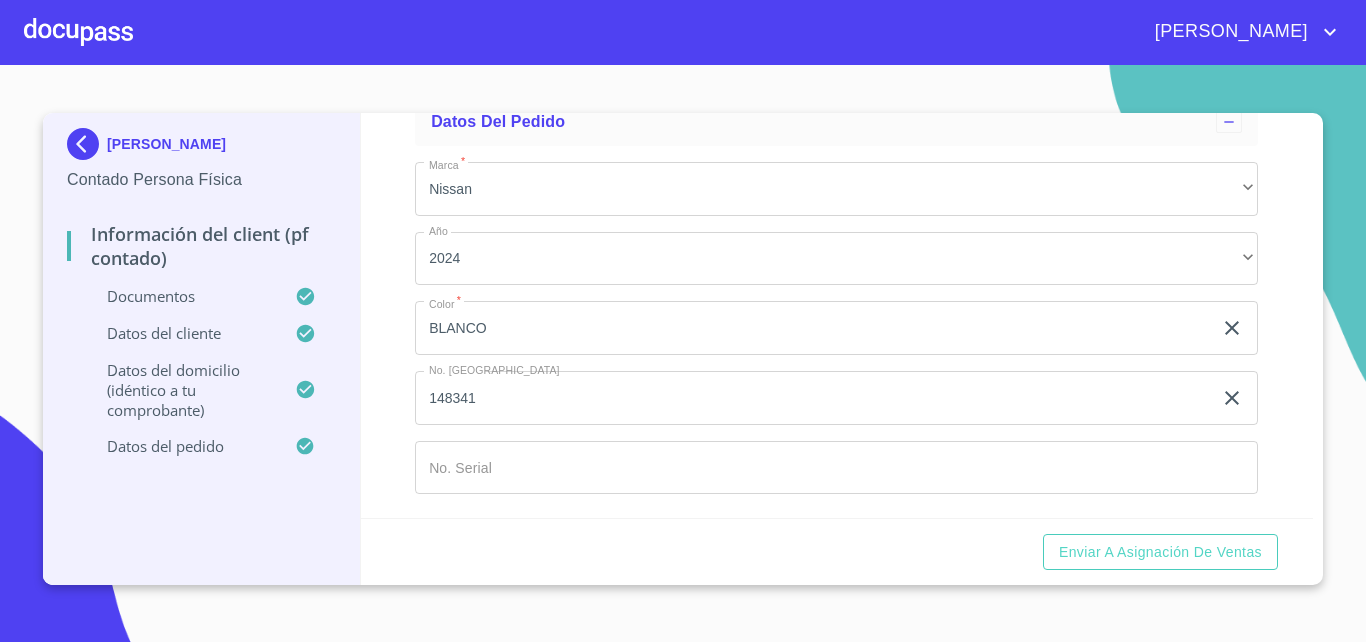scroll, scrollTop: 5361, scrollLeft: 0, axis: vertical 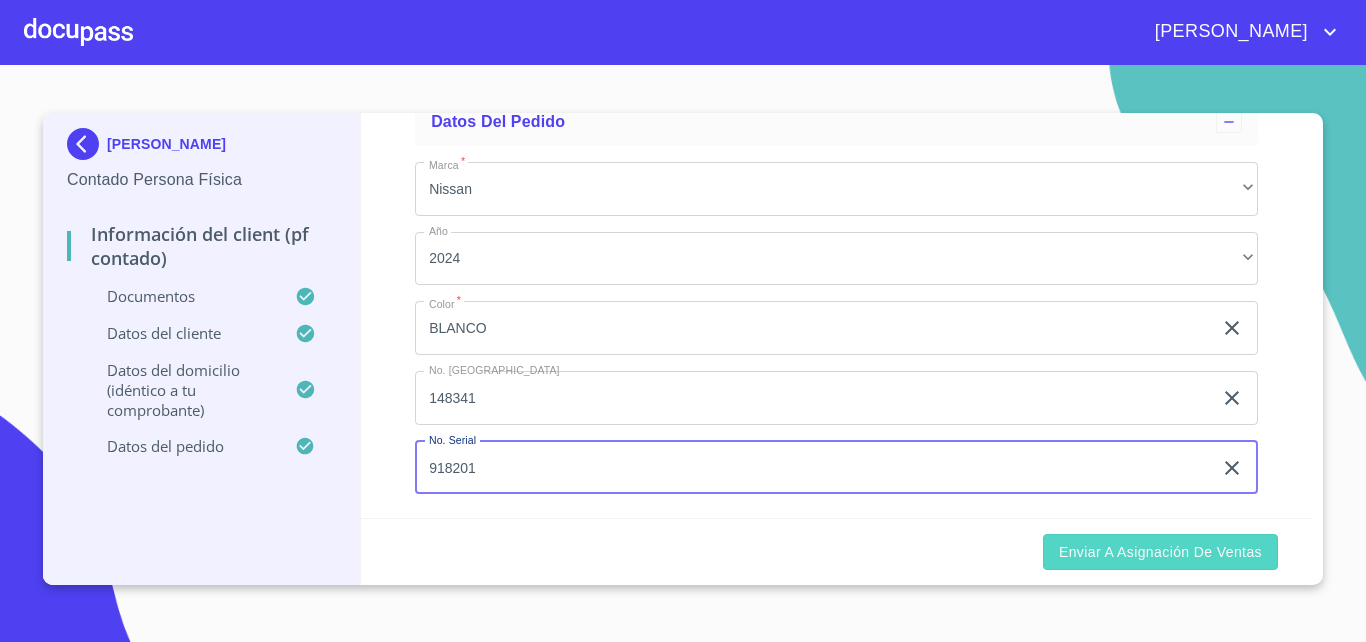 type on "918201" 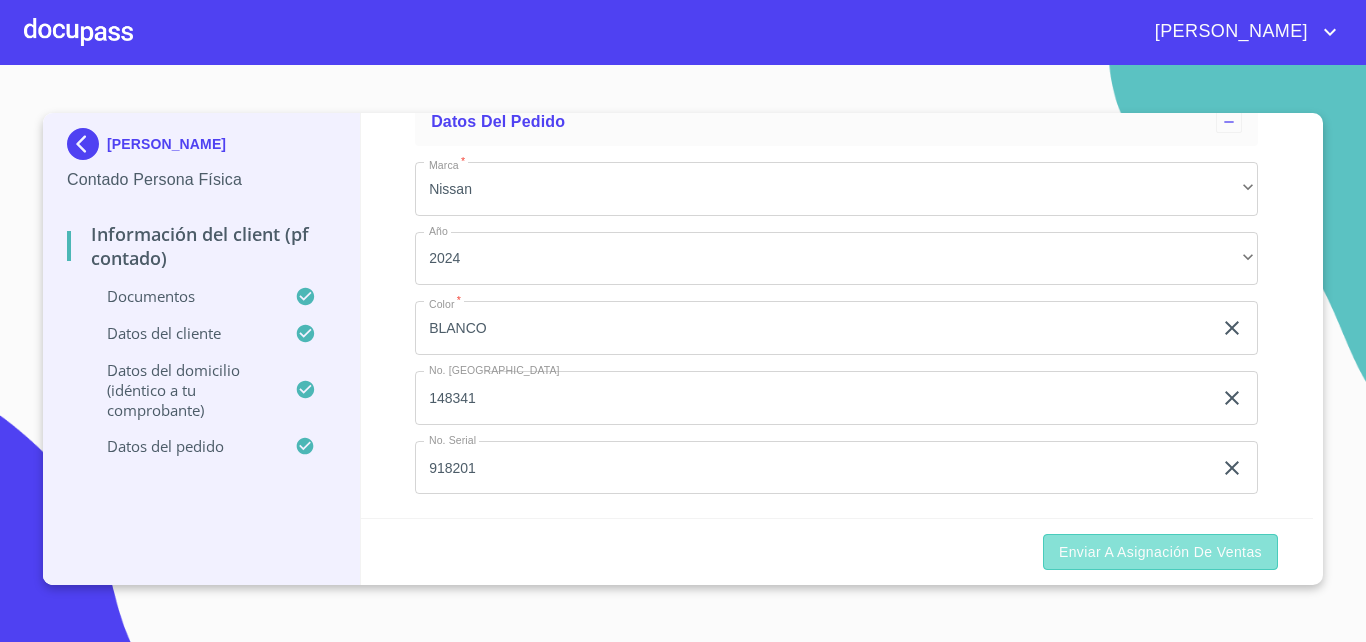 click on "Enviar a Asignación de Ventas" at bounding box center [1160, 552] 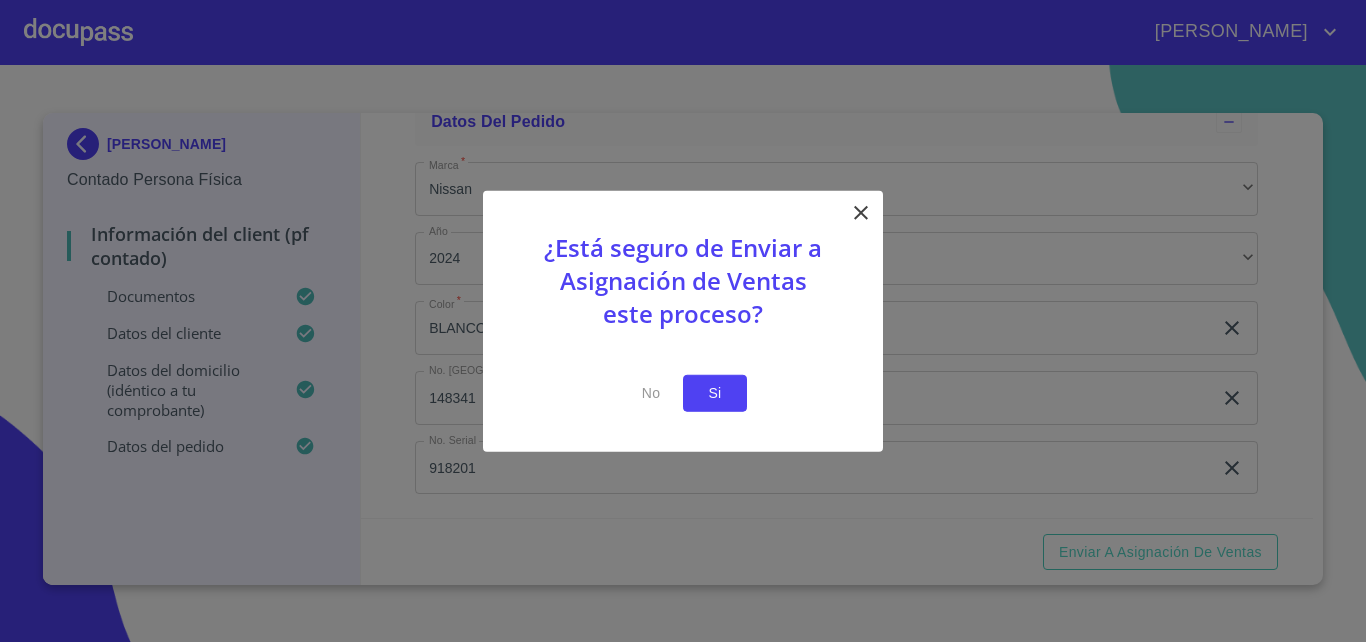 click on "Si" at bounding box center (715, 393) 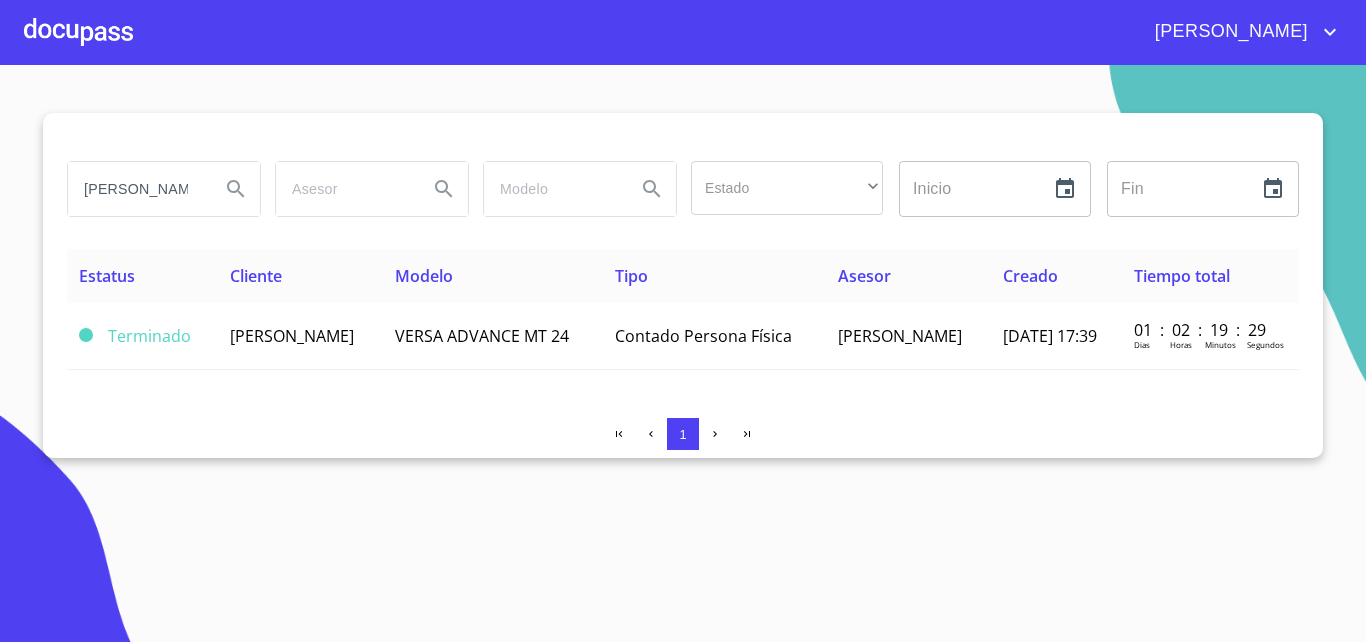 click at bounding box center [78, 32] 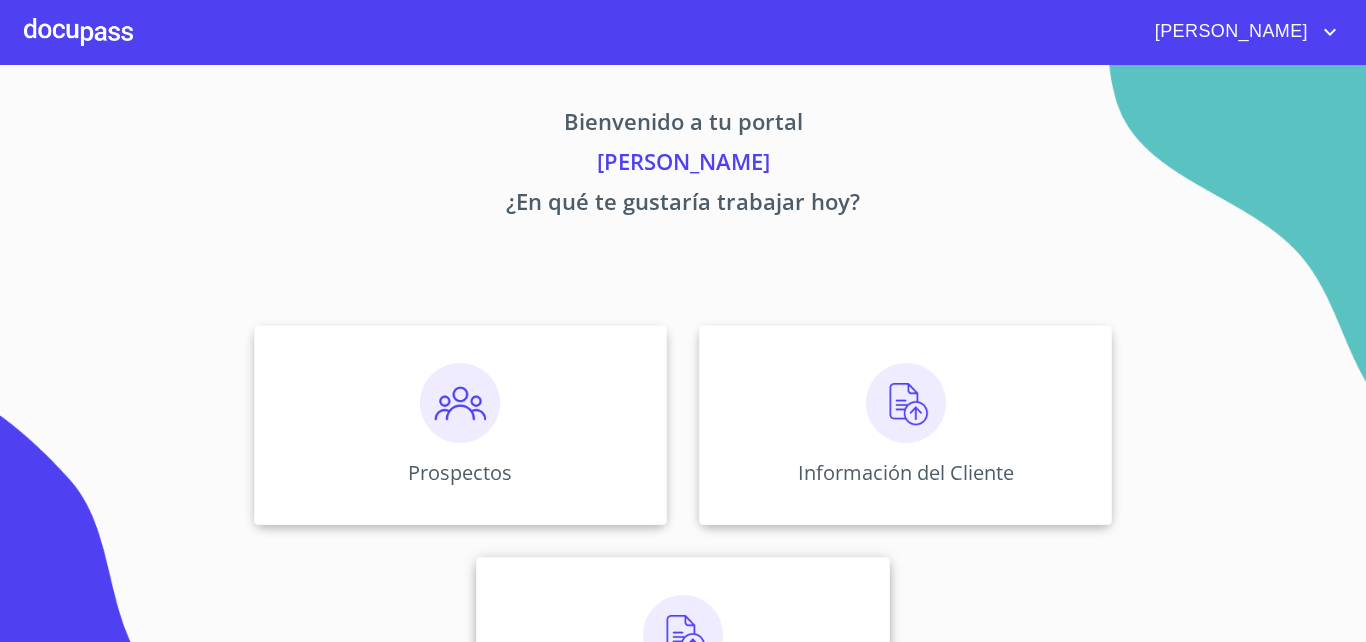 click at bounding box center [683, 635] 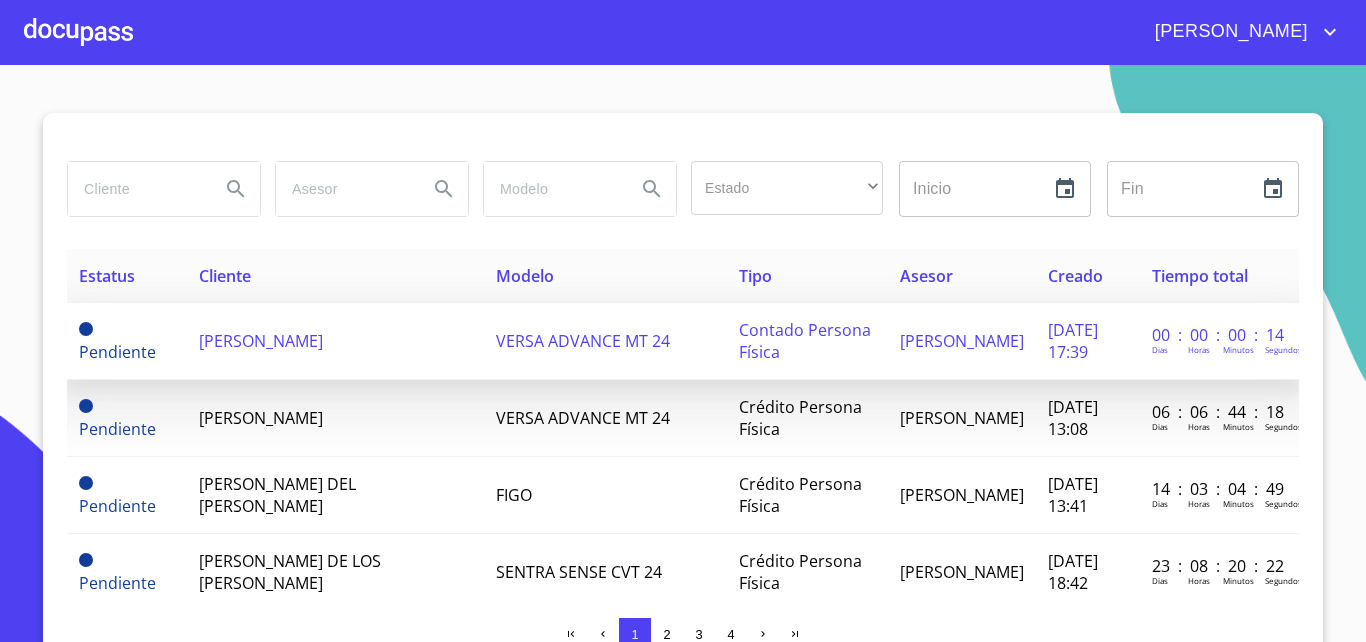 click on "[PERSON_NAME]" at bounding box center (335, 341) 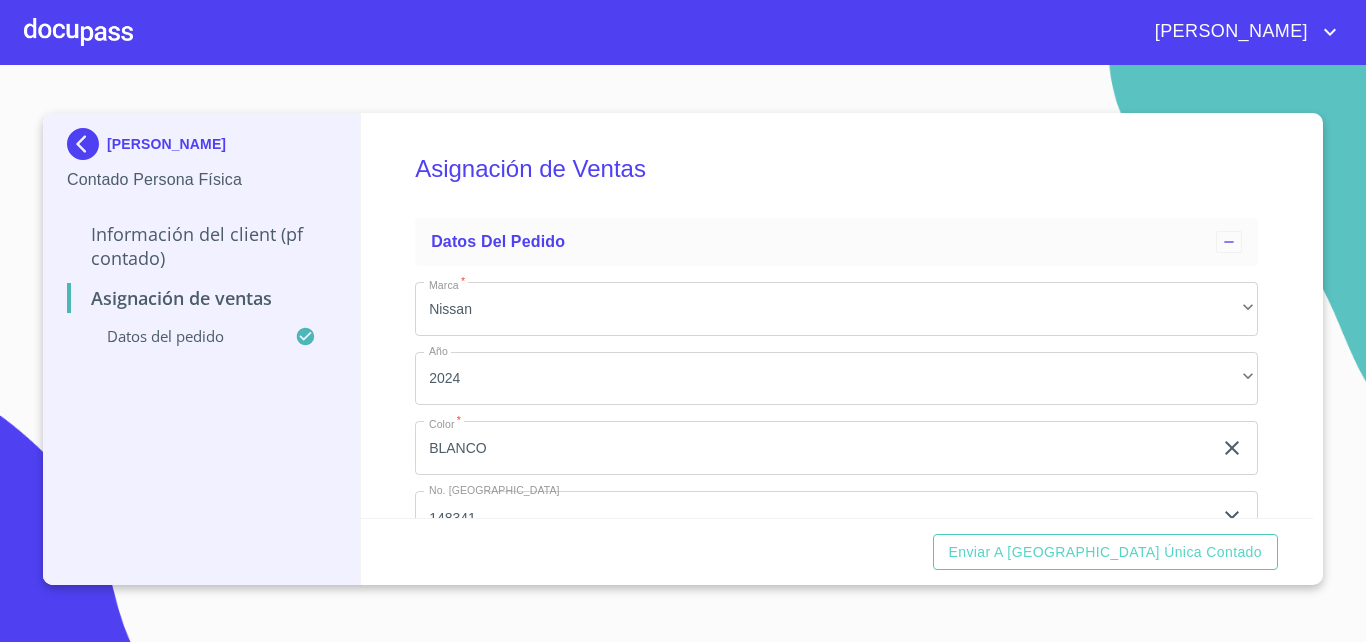 scroll, scrollTop: 135, scrollLeft: 0, axis: vertical 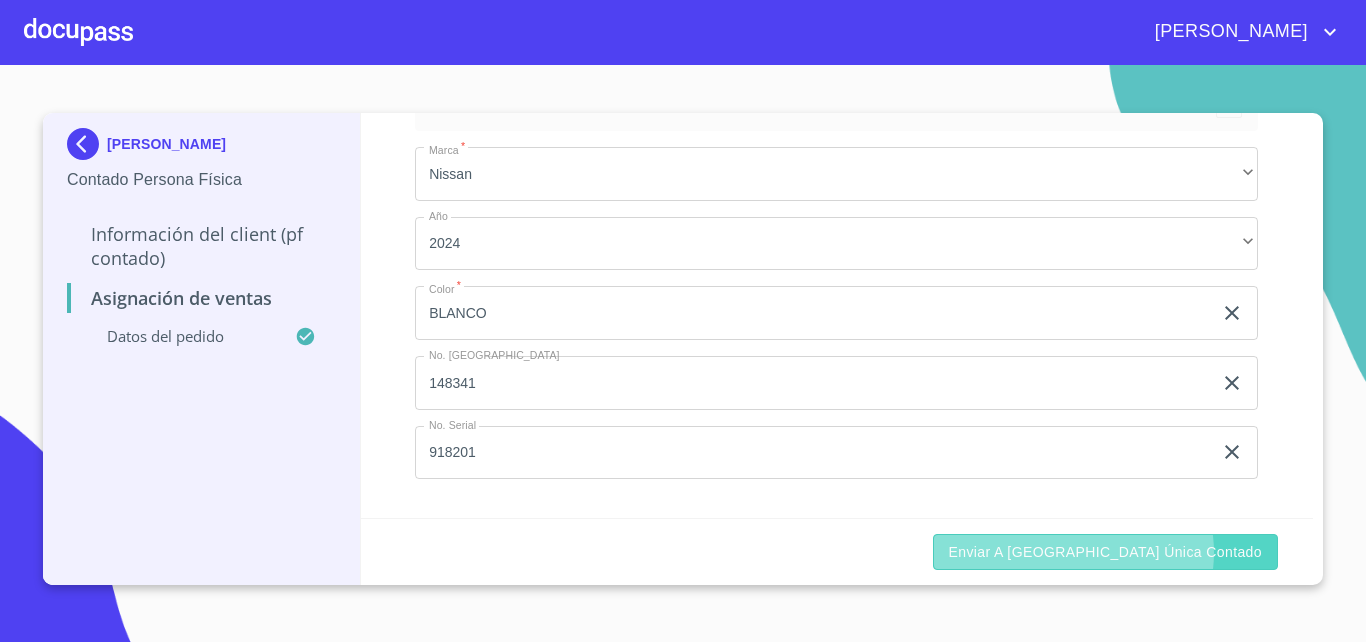 click on "Enviar a [GEOGRAPHIC_DATA] única contado" at bounding box center (1106, 552) 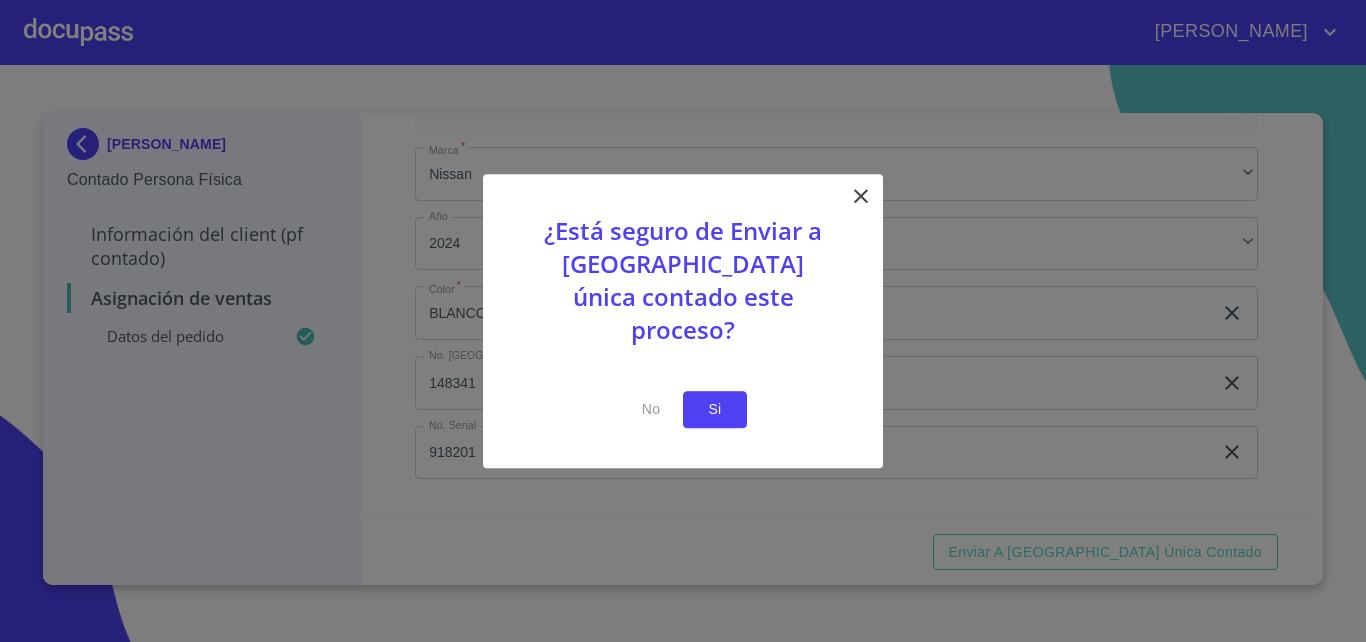 click on "Si" at bounding box center [715, 409] 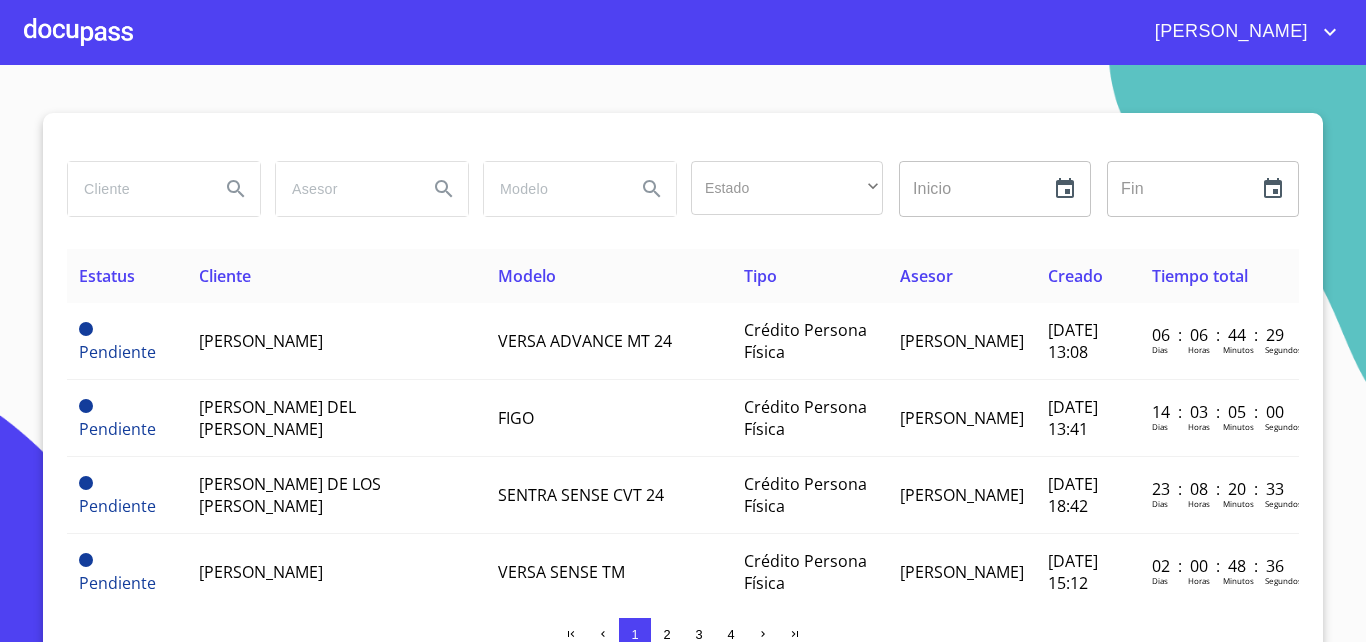 click at bounding box center [78, 32] 